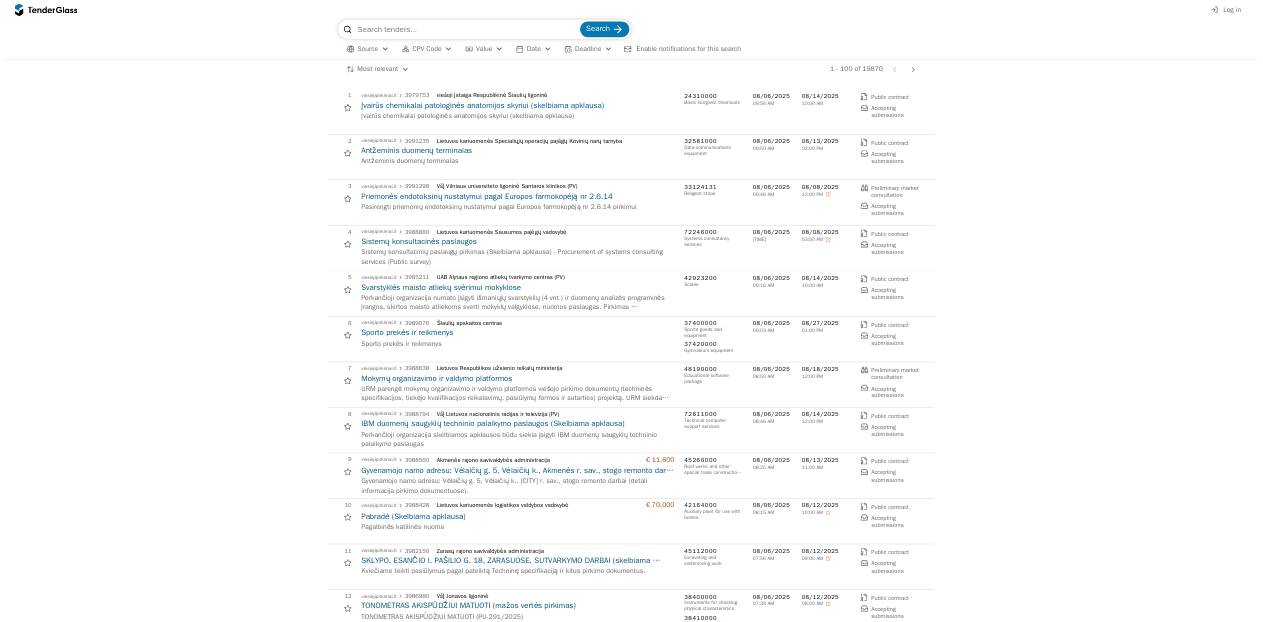 scroll, scrollTop: 0, scrollLeft: 0, axis: both 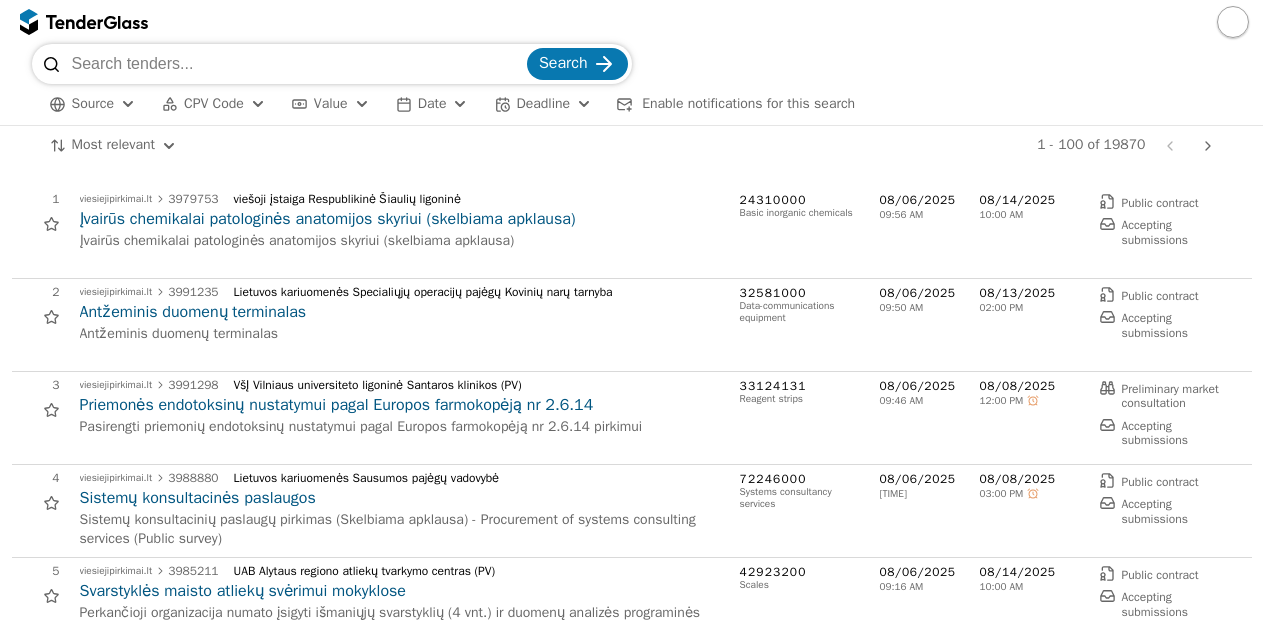 click at bounding box center [1233, 22] 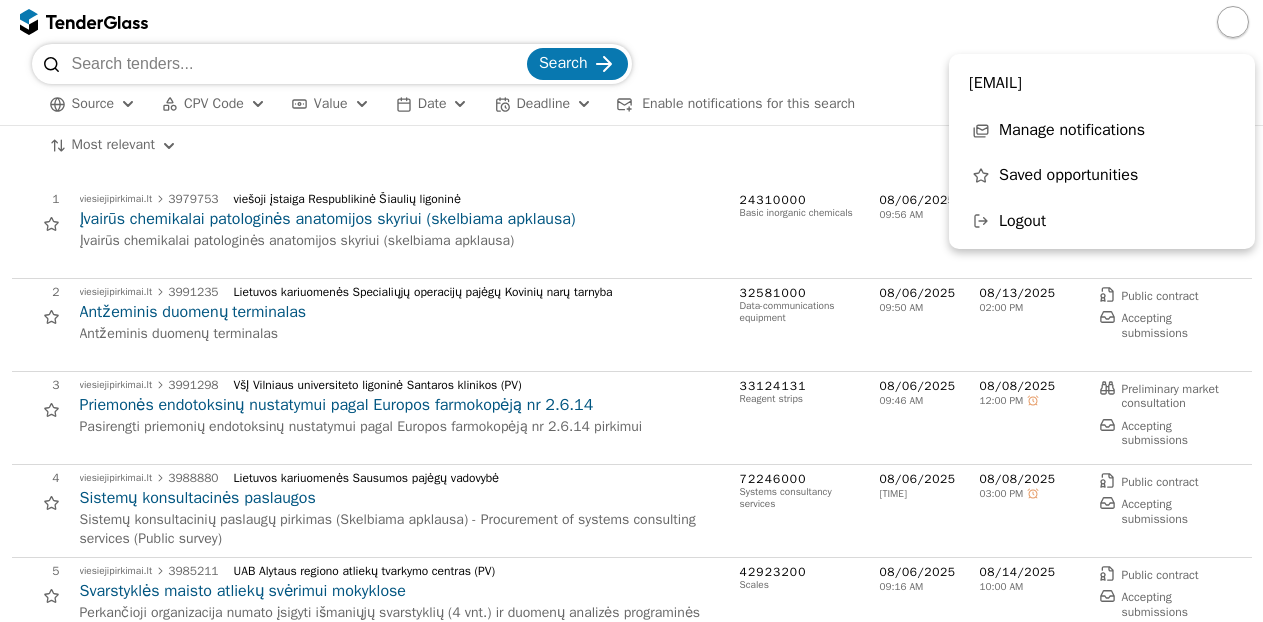 click on "Search" at bounding box center (632, 64) 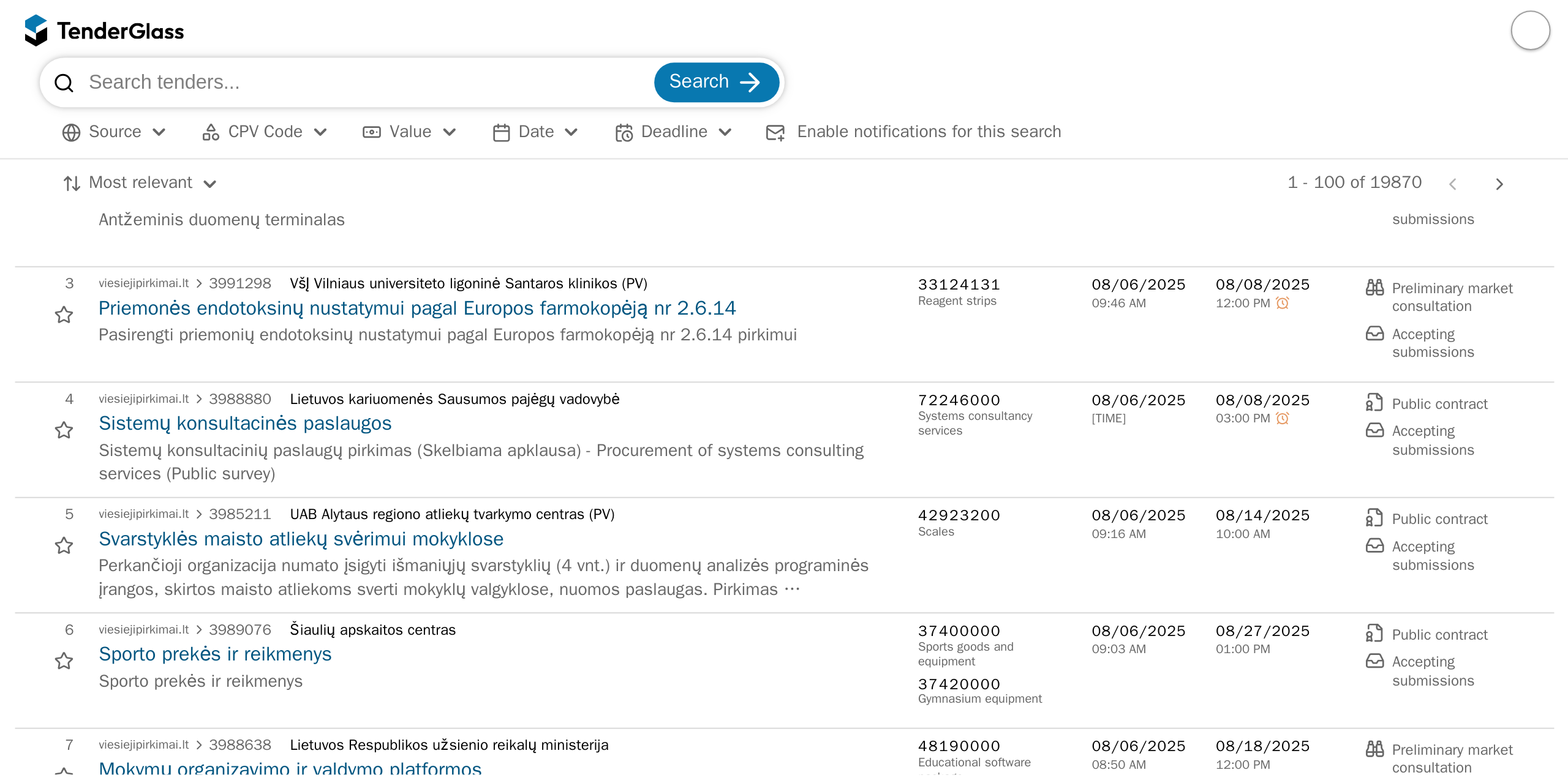 scroll, scrollTop: 0, scrollLeft: 0, axis: both 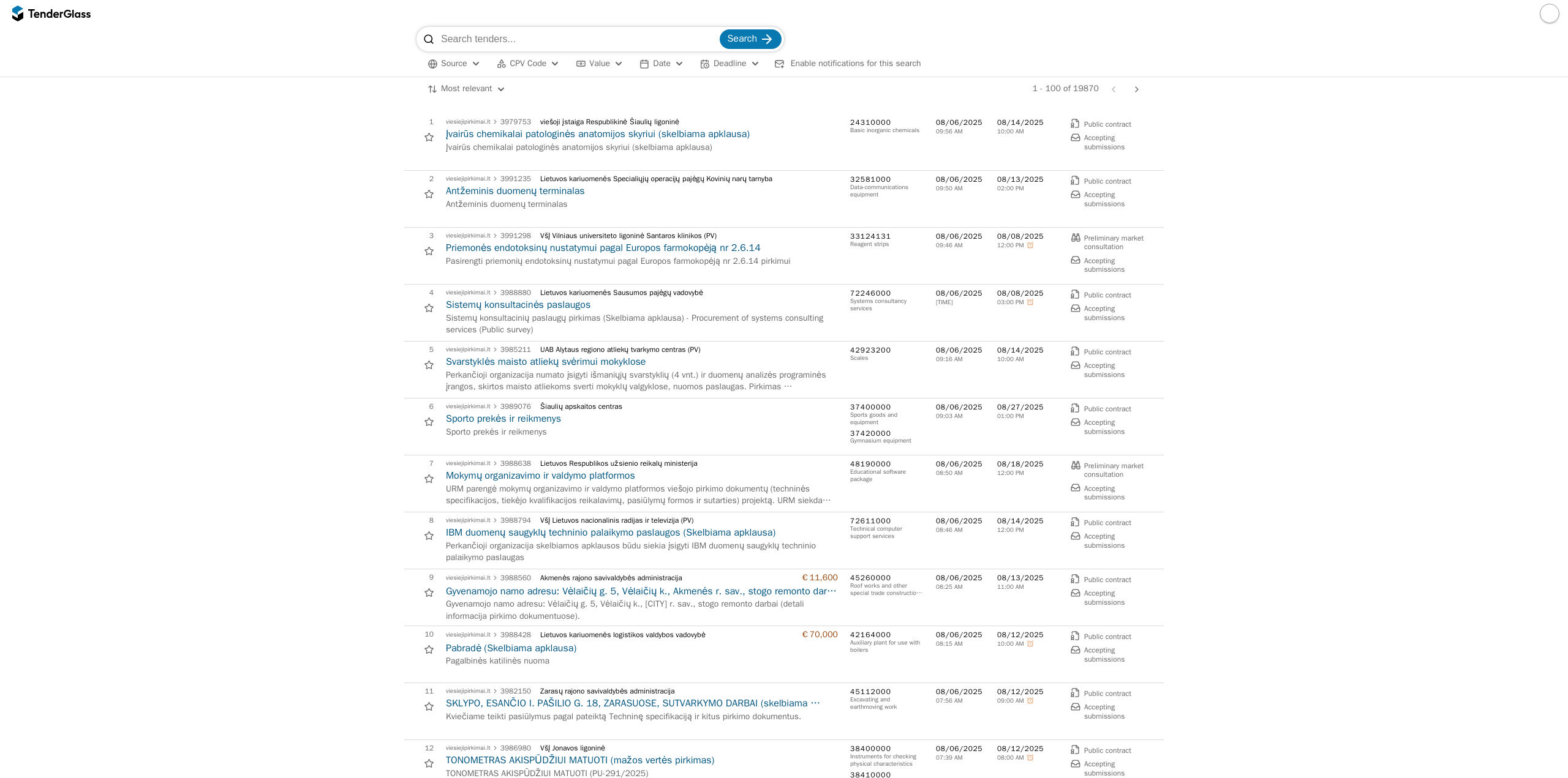 click at bounding box center (579, 39) 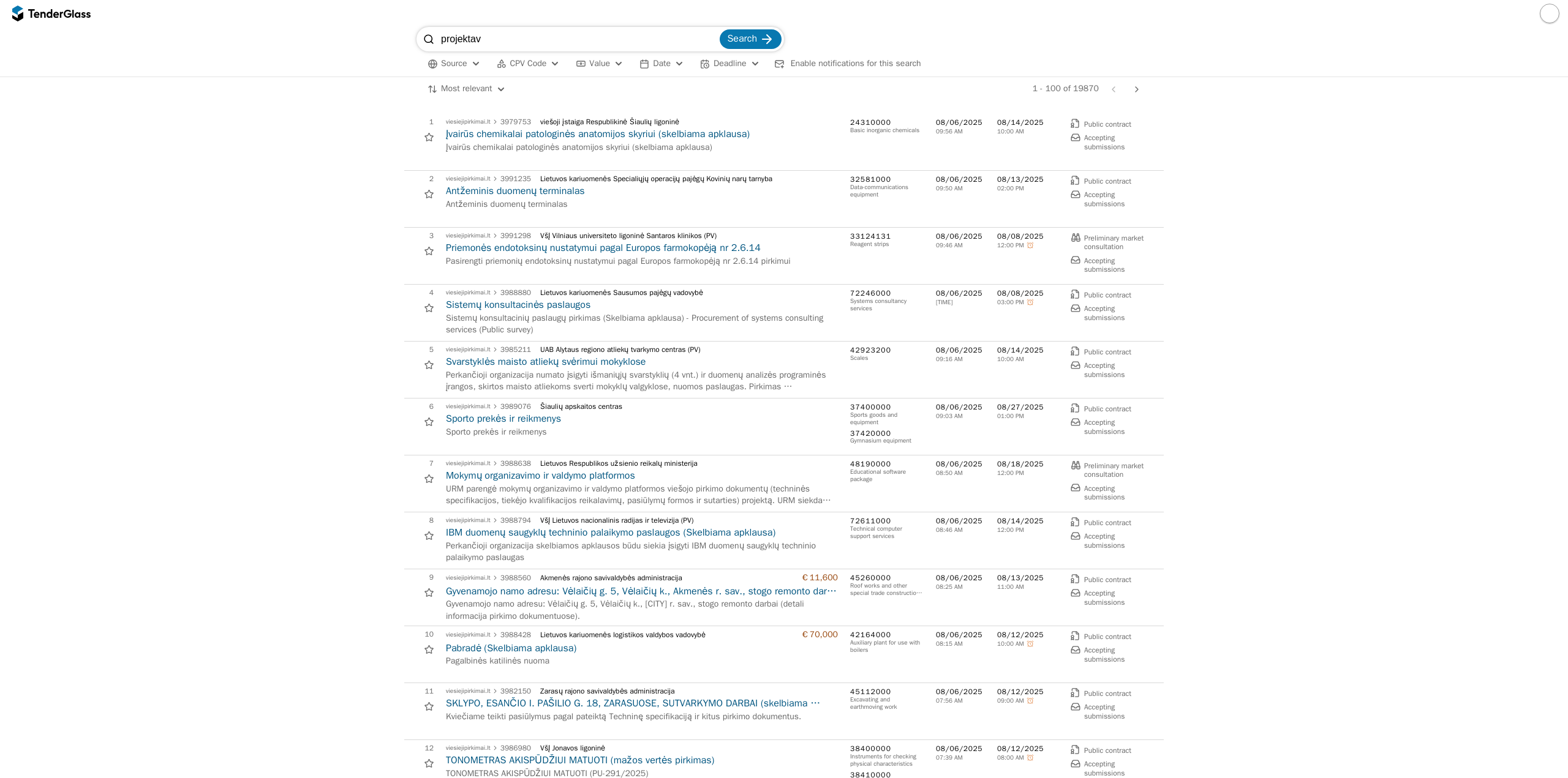 type on "projektav" 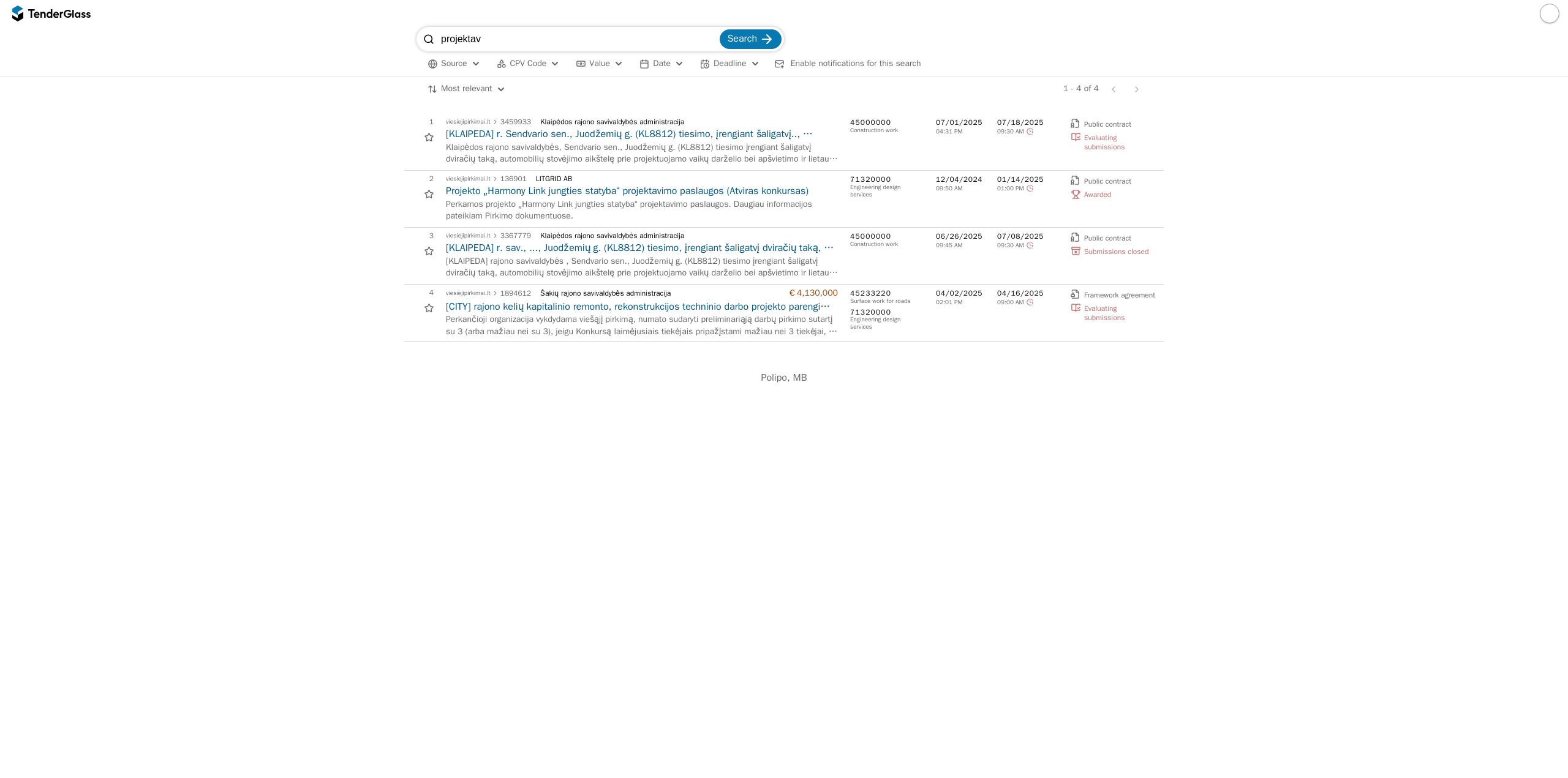 click on "Projekto „Harmony Link jungties statyba“ projektavimo paslaugos (Atviras konkursas)" at bounding box center (642, 191) 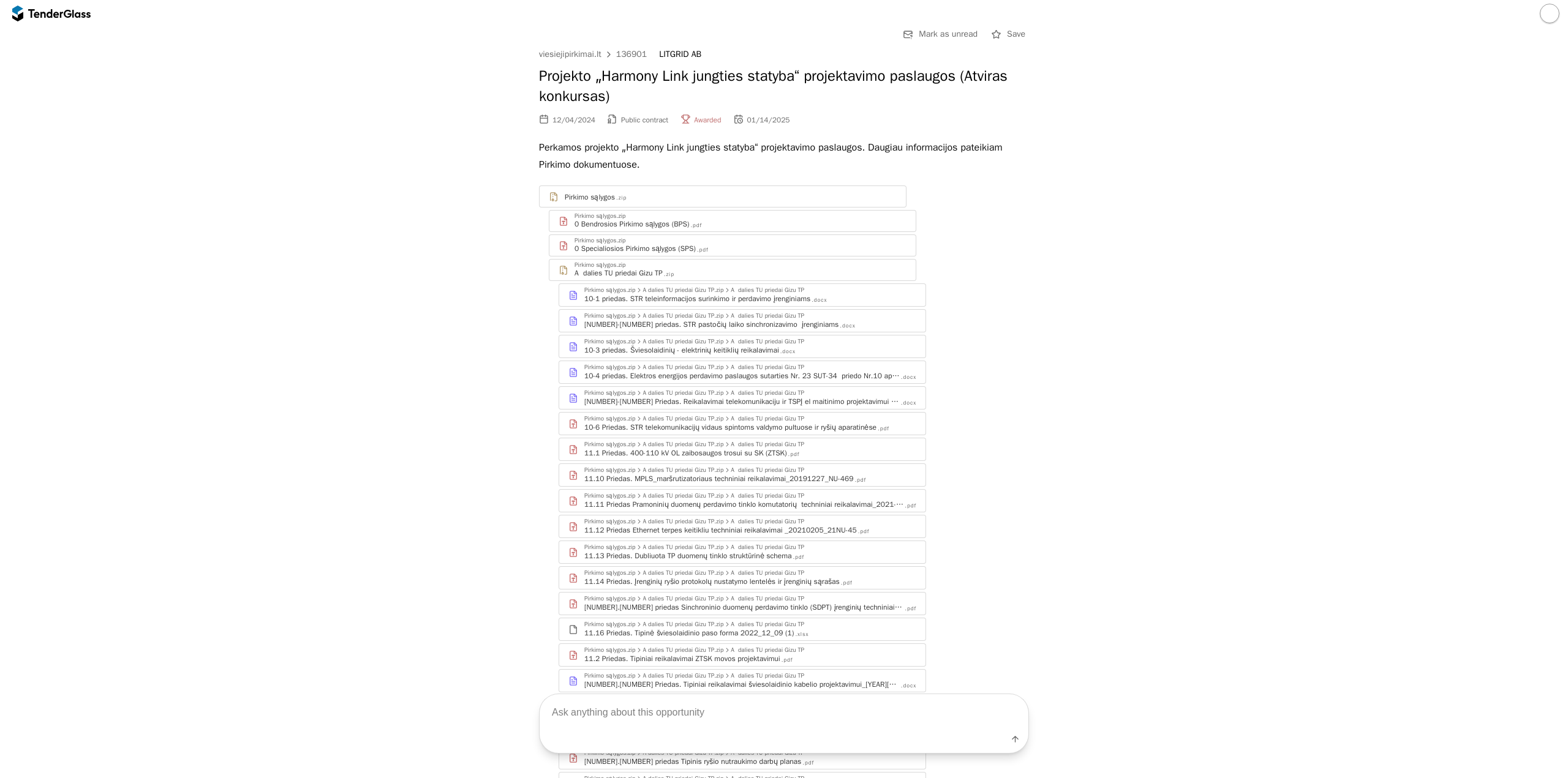 click on "Pirkimo sąlygos .zip" at bounding box center [731, 197] 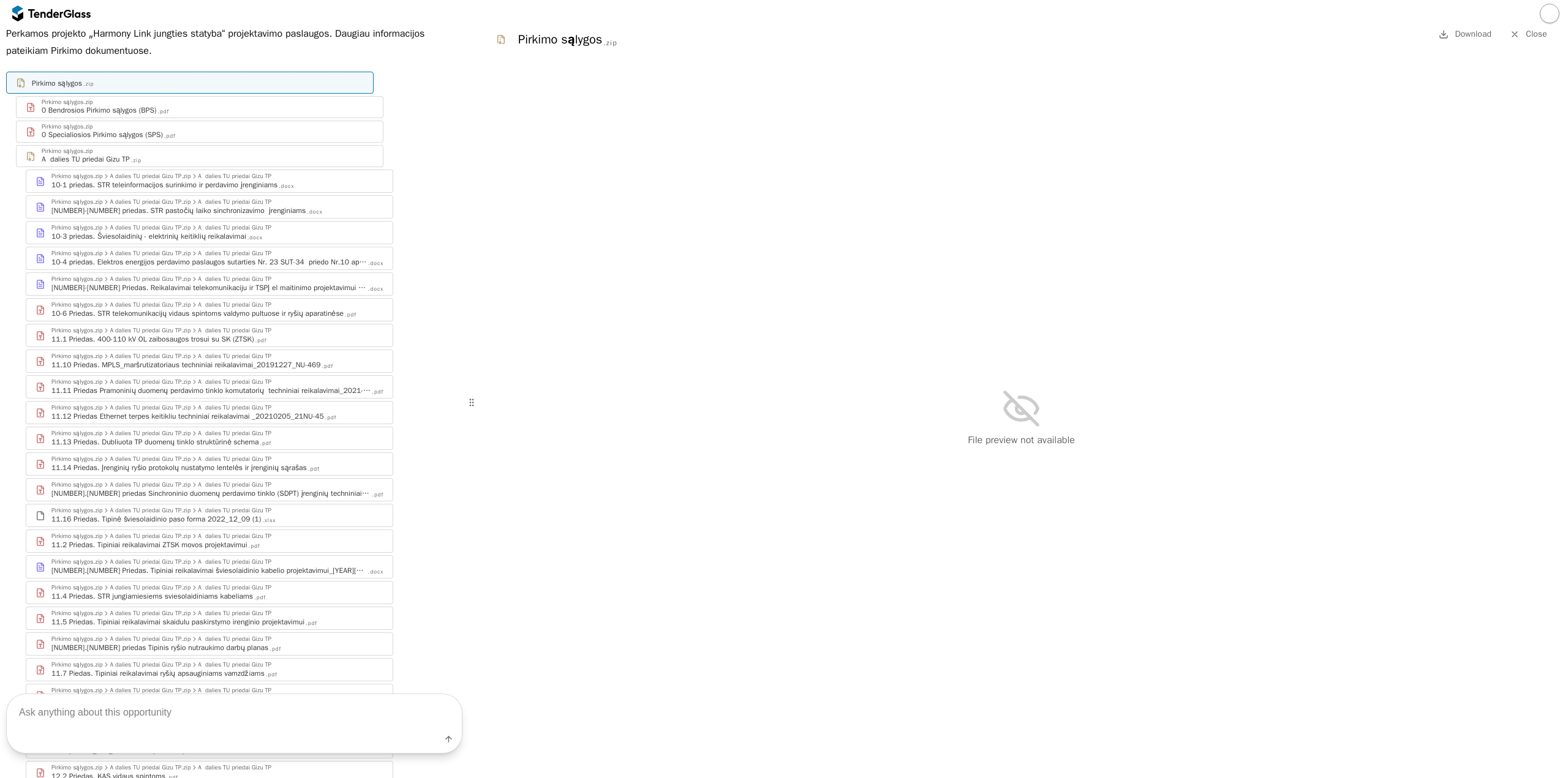 scroll, scrollTop: 0, scrollLeft: 0, axis: both 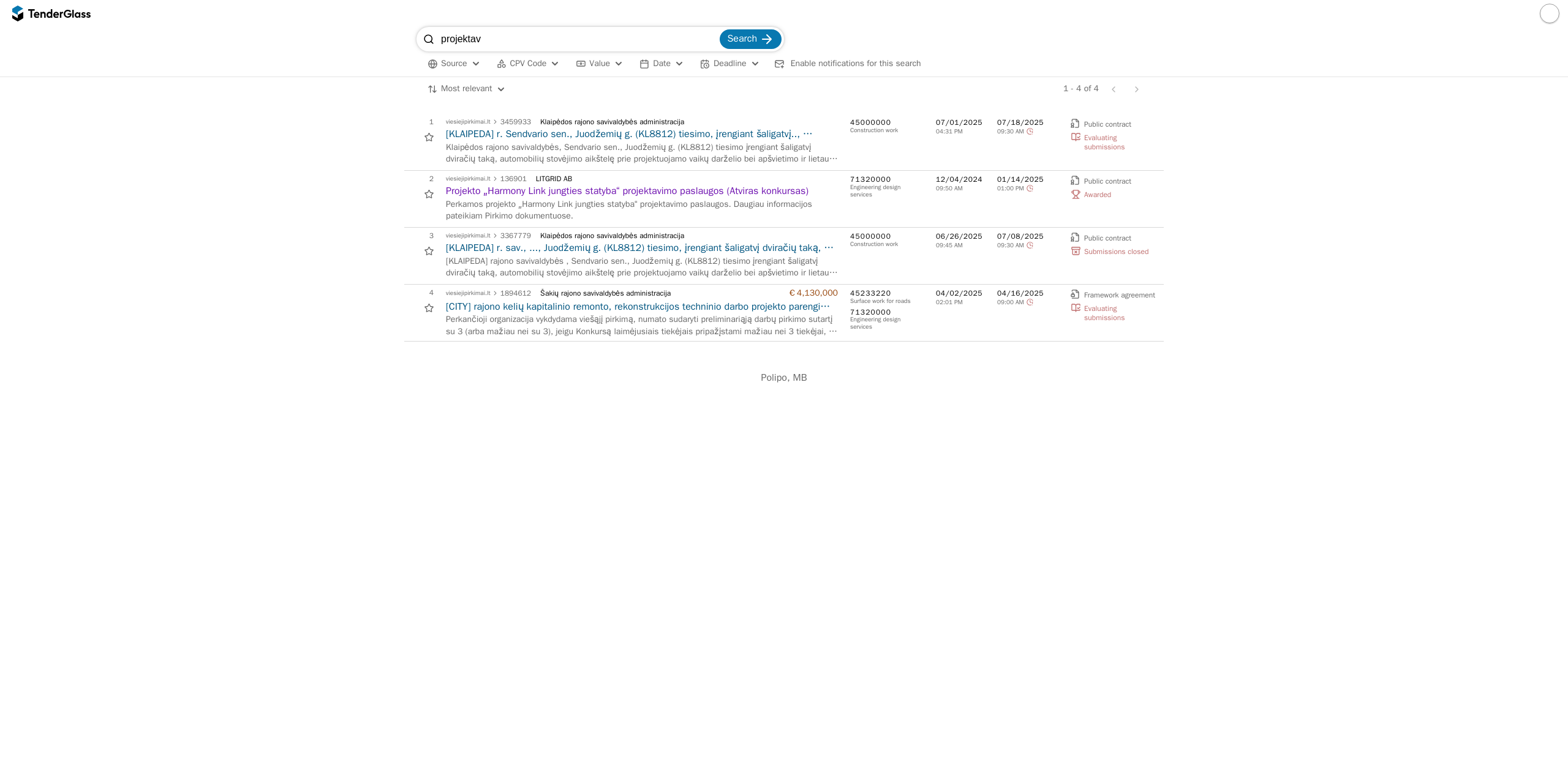 drag, startPoint x: 599, startPoint y: 26, endPoint x: 243, endPoint y: 32, distance: 356.05056 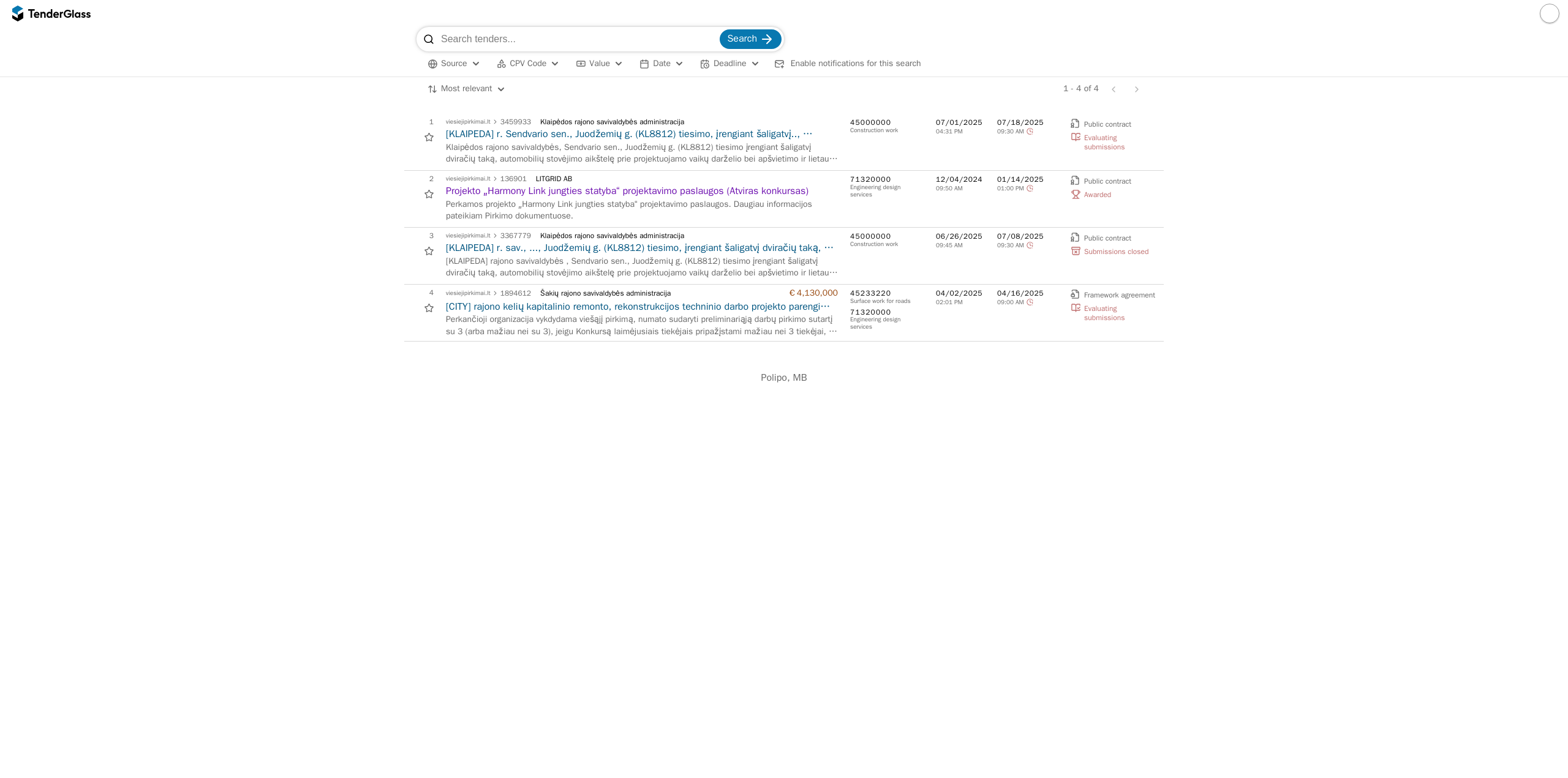 type 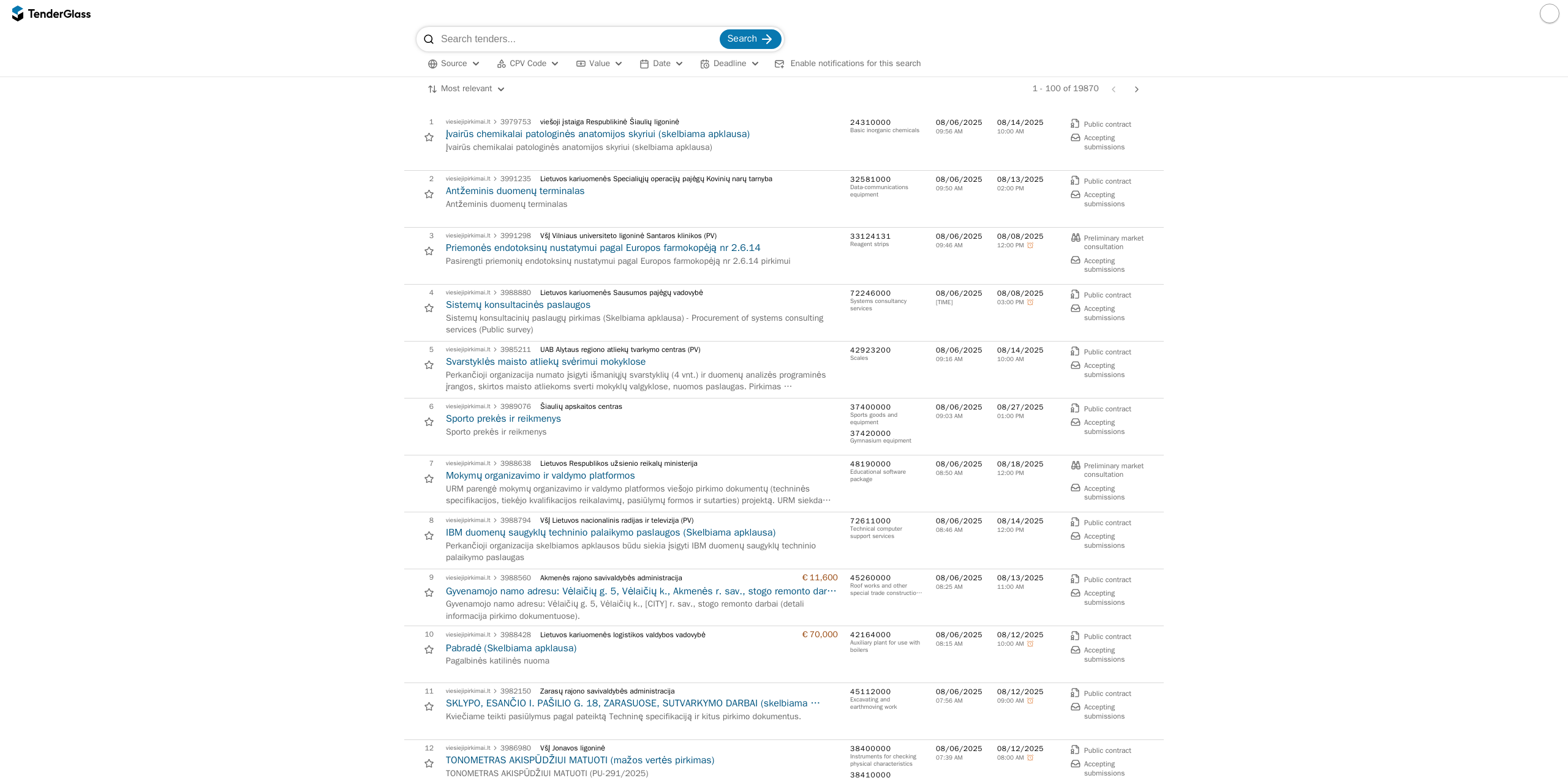 click on "Value" at bounding box center [600, 63] 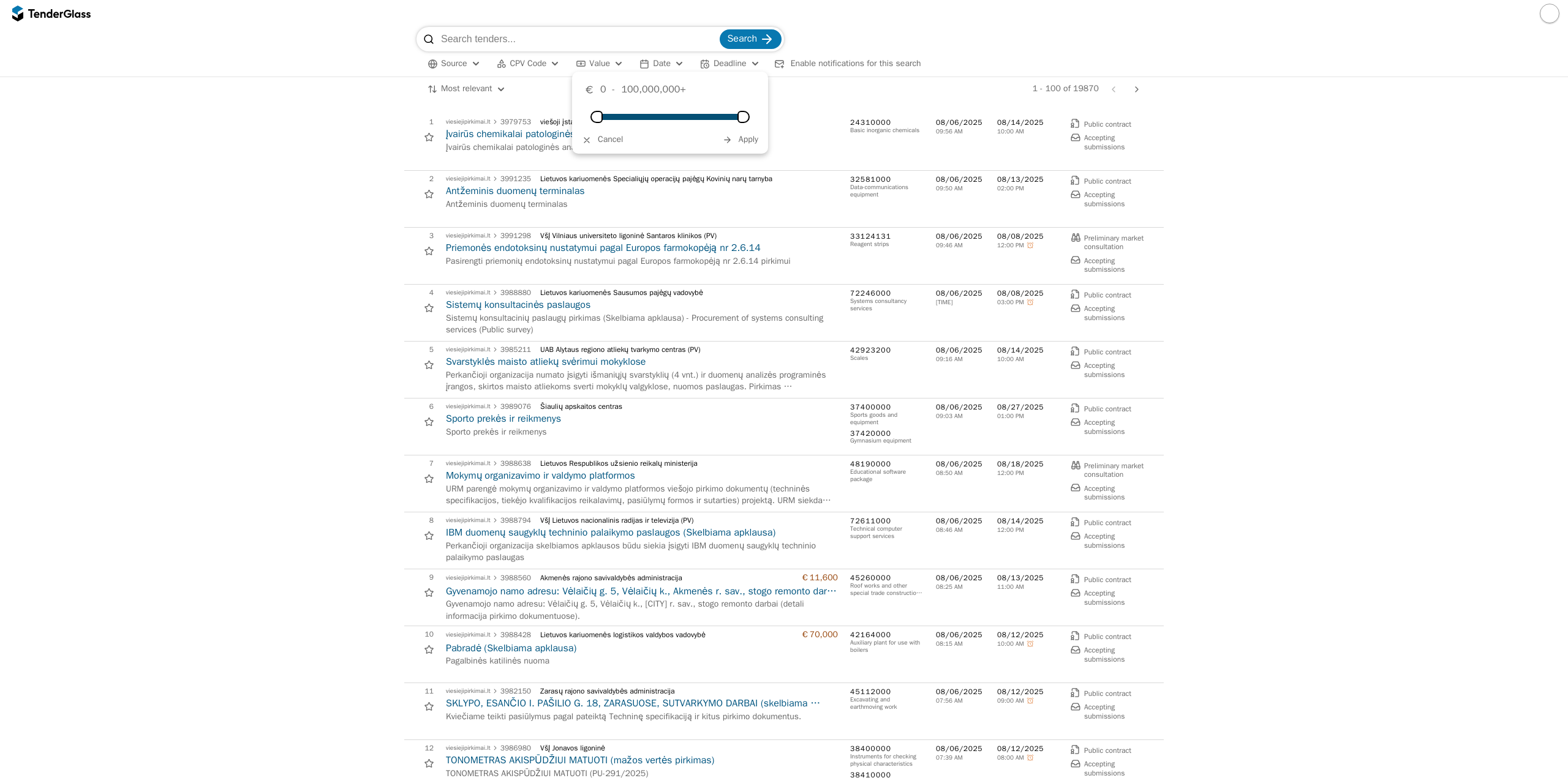click on "Date" at bounding box center (662, 64) 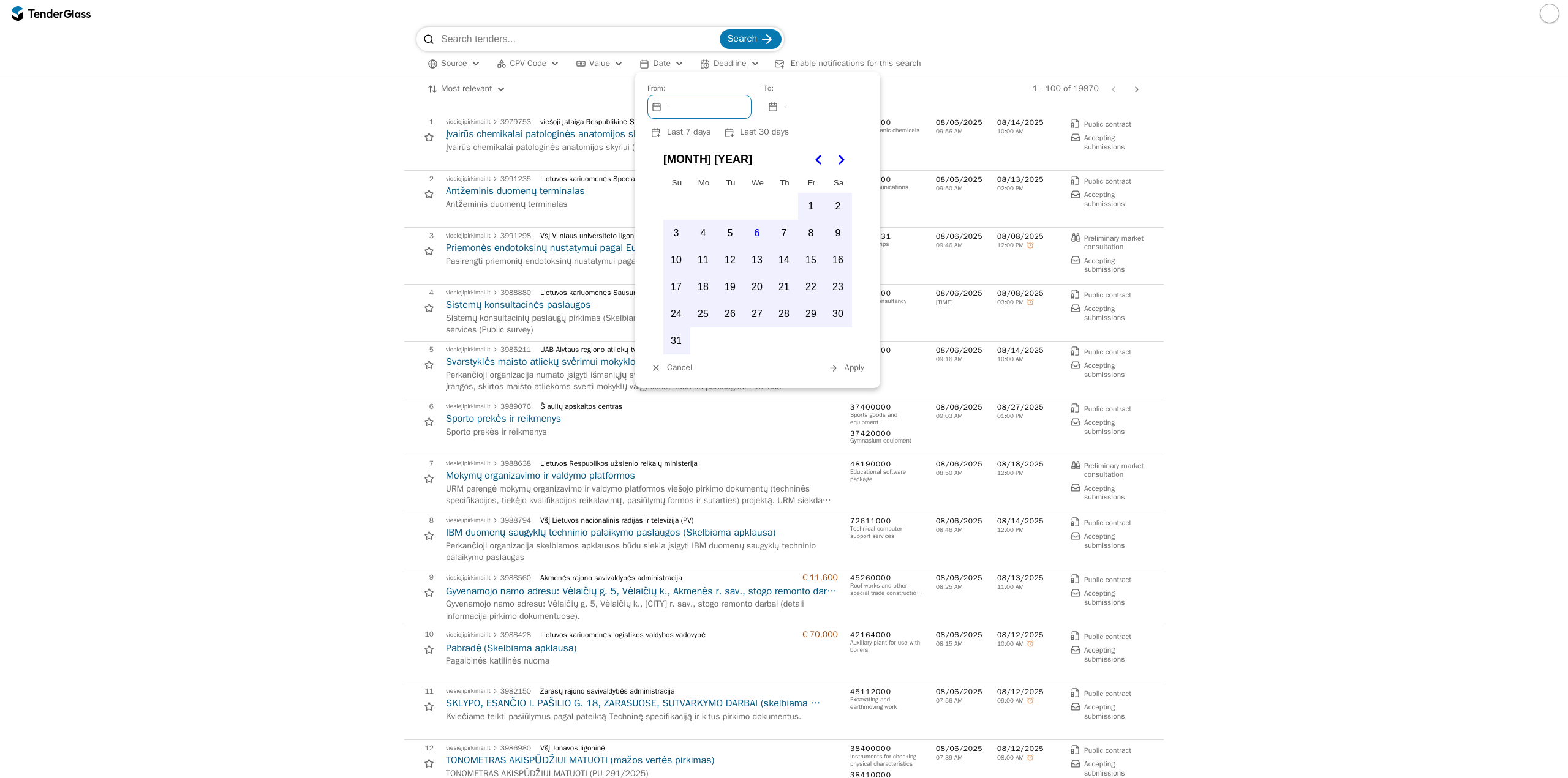 click on "1 viesiejipirkimai.lt 3979753 viešoji įstaiga Respublikinė Šiaulių ligoninė Įvairūs chemikalai patologinės anatomijos skyriui (skelbiama apklausa)Įvairūs chemikalai patologinės anatomijos skyriui (skelbiama apklausa) 24310000 Basic inorganic chemicals [DATE] [TIME] [DATE] [TIME] Public contract Accepting submissions 1 viesiejipirkimai.lt 3979753 viešoji įstaiga Respublikinė Šiaulių ligoninė Įvairūs chemikalai patologinės anatomijos skyriui (skelbiama apklausa)Įvairūs chemikalai patologinės anatomijos skyriui (skelbiama apklausa) [DATE] Public contract Accepting submissions [DATE] 2 viesiejipirkimai.lt 3991235 Lietuvos kariuomenės Specialiųjų operacijų pajėgų Kovinių narų tarnyba Antžeminis duomenų terminalas Antžeminis duomenų terminalas 32581000 Data-communications equipment [DATE] [TIME] [DATE] [TIME] Public contract Accepting submissions 2 viesiejipirkimai.lt 3991235 Antžeminis duomenų terminalas Antžeminis duomenų terminalas 3 3 4 4" at bounding box center (784, 2960) 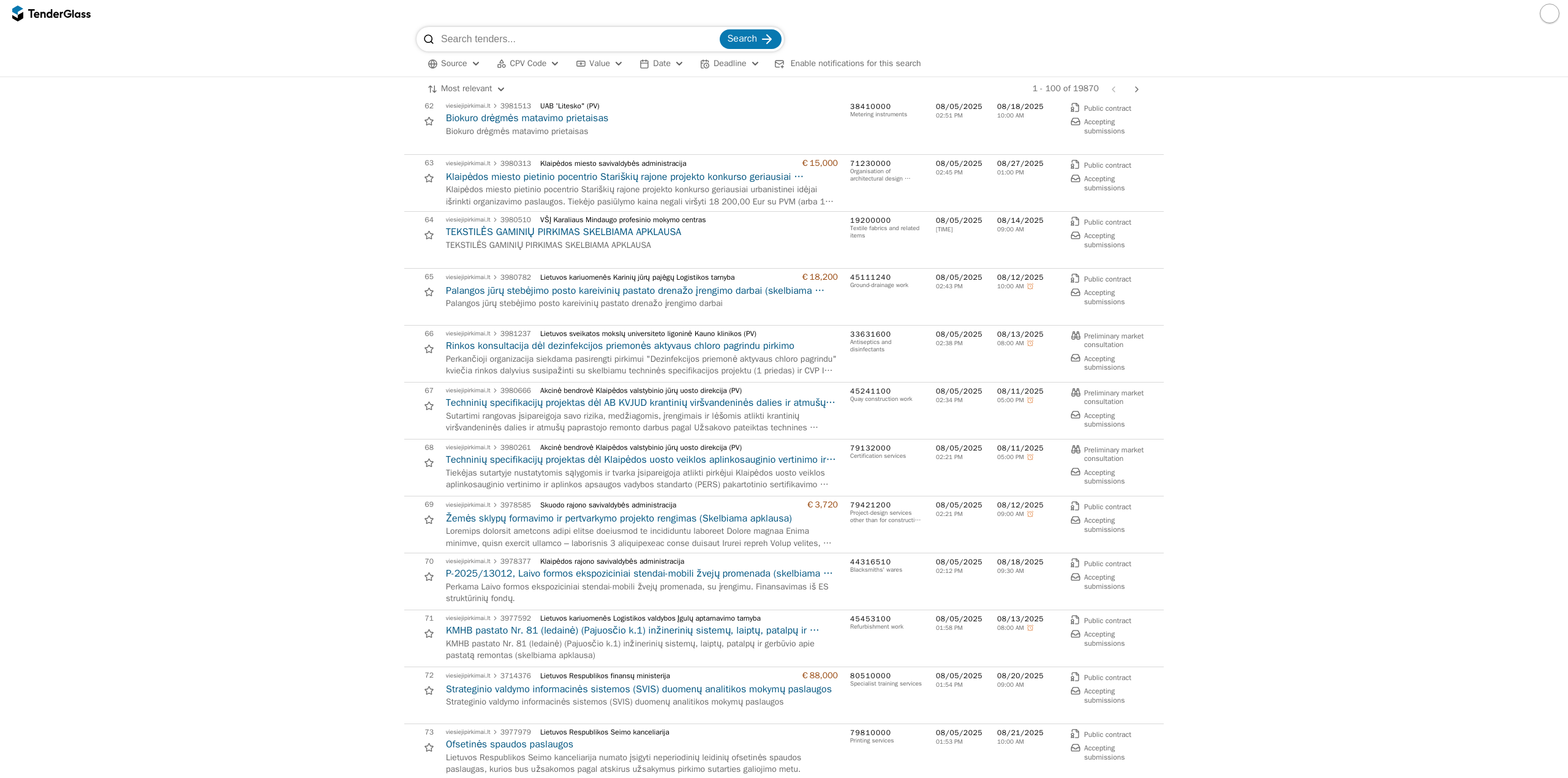 scroll, scrollTop: 3489, scrollLeft: 0, axis: vertical 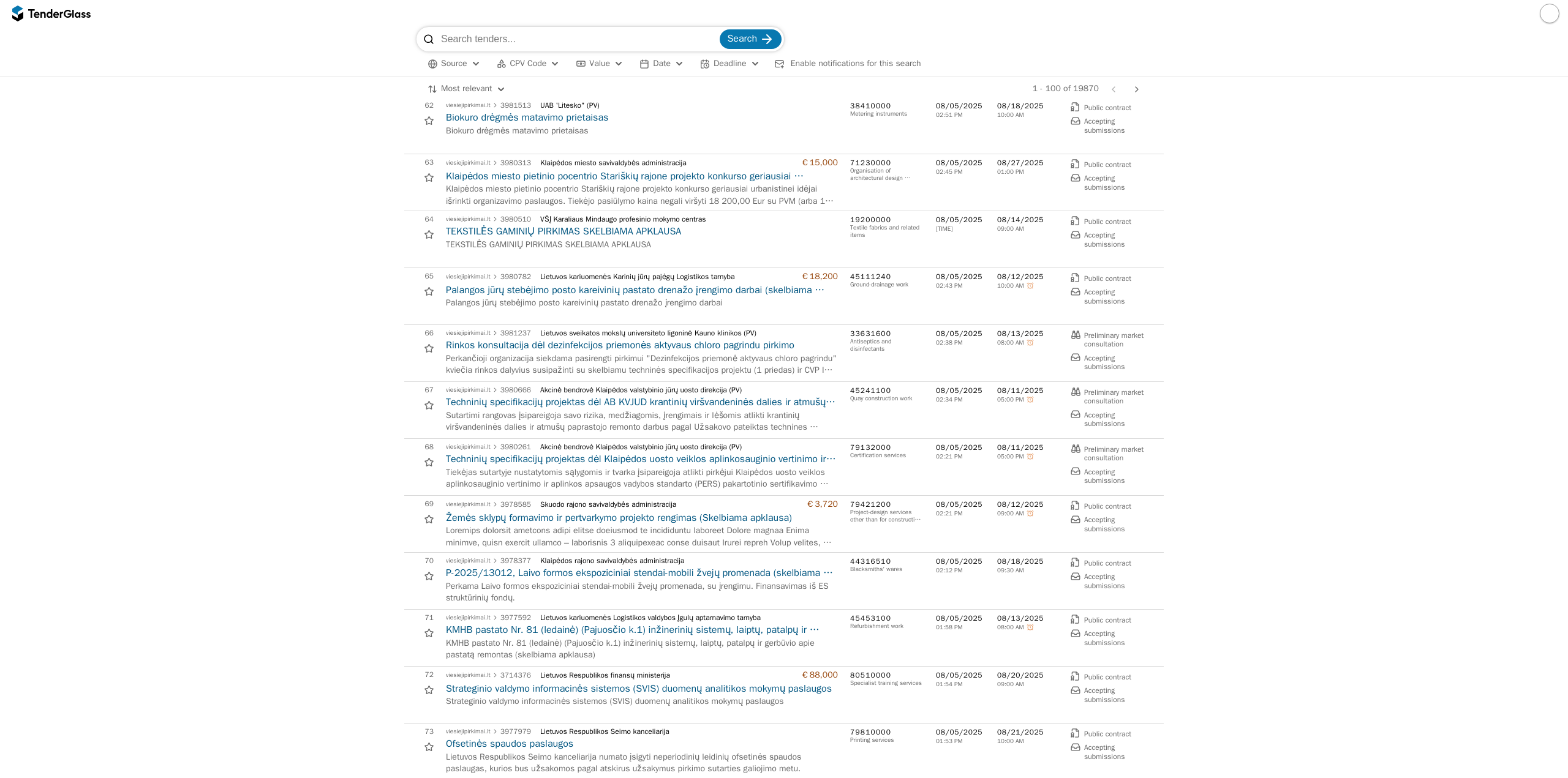 click on "Techninių specifikacijų projektas dėl Klaipėdos uosto veiklos aplinkosauginio vertinimo ir aplinkos apsaugos vadybos standarto (PERS) pakartotinio sertifikavimo paslaugų pirkimo" at bounding box center [642, 459] 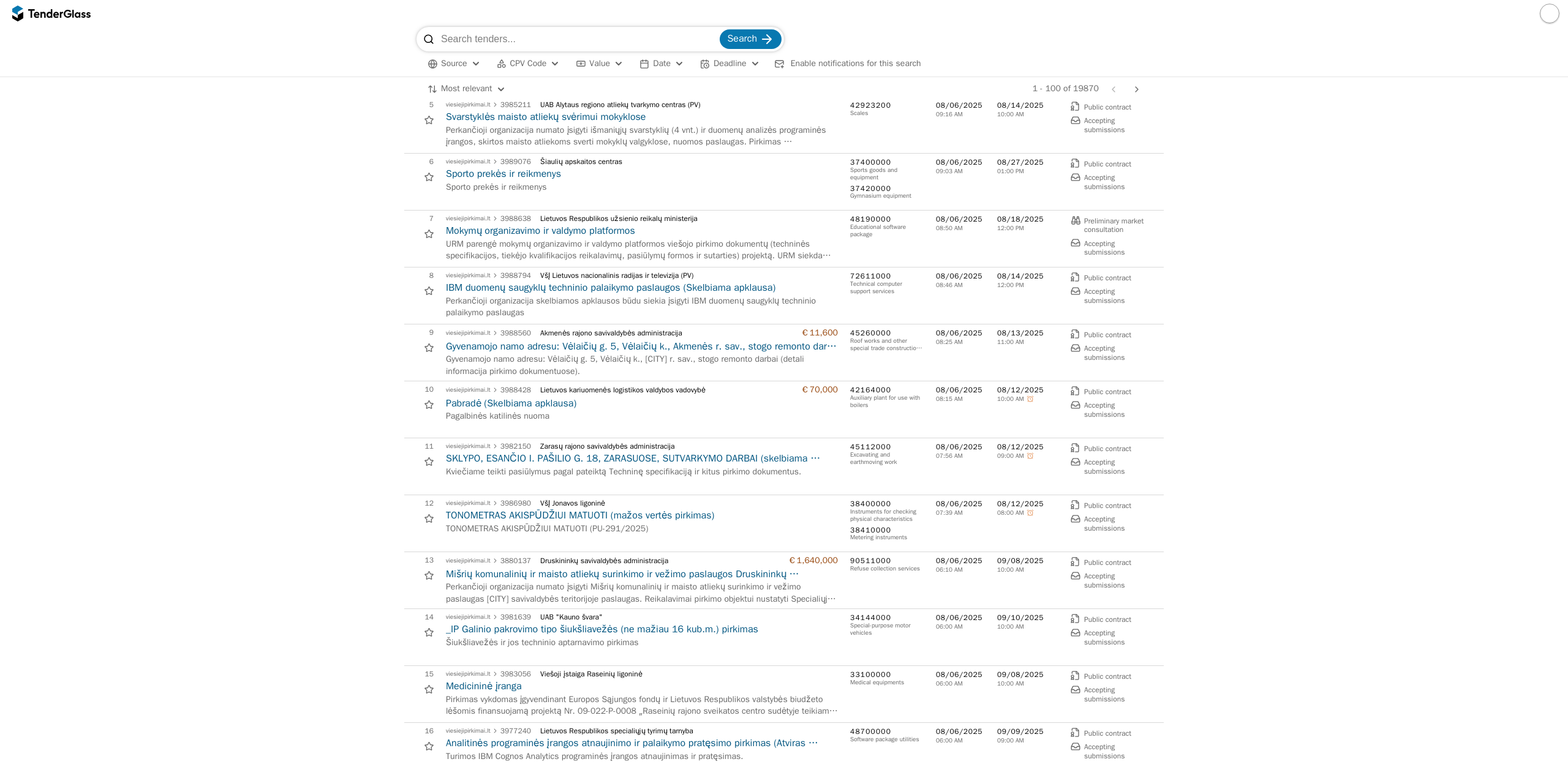 scroll, scrollTop: 0, scrollLeft: 0, axis: both 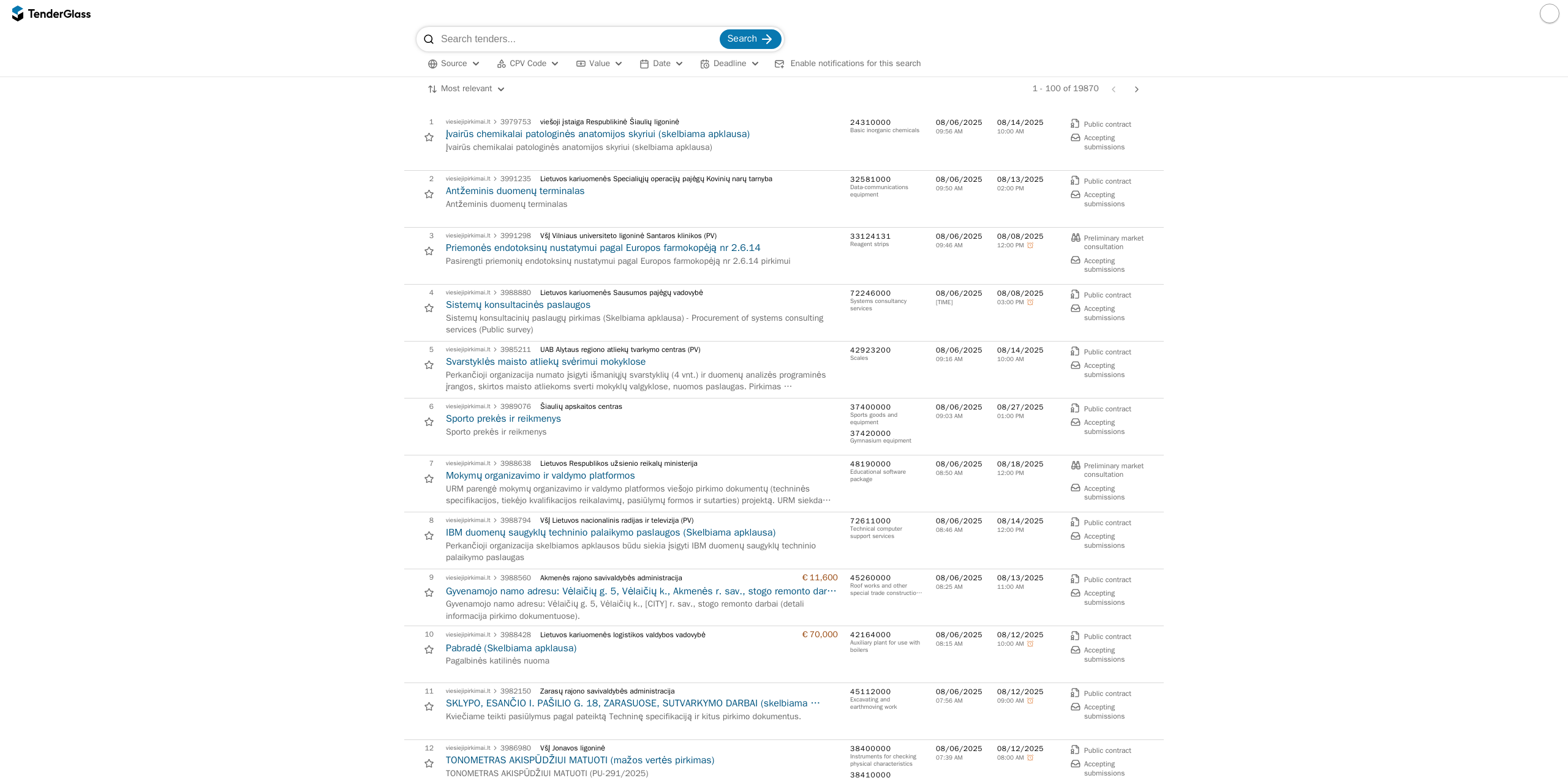 click on "Enable notifications for this search" at bounding box center [856, 63] 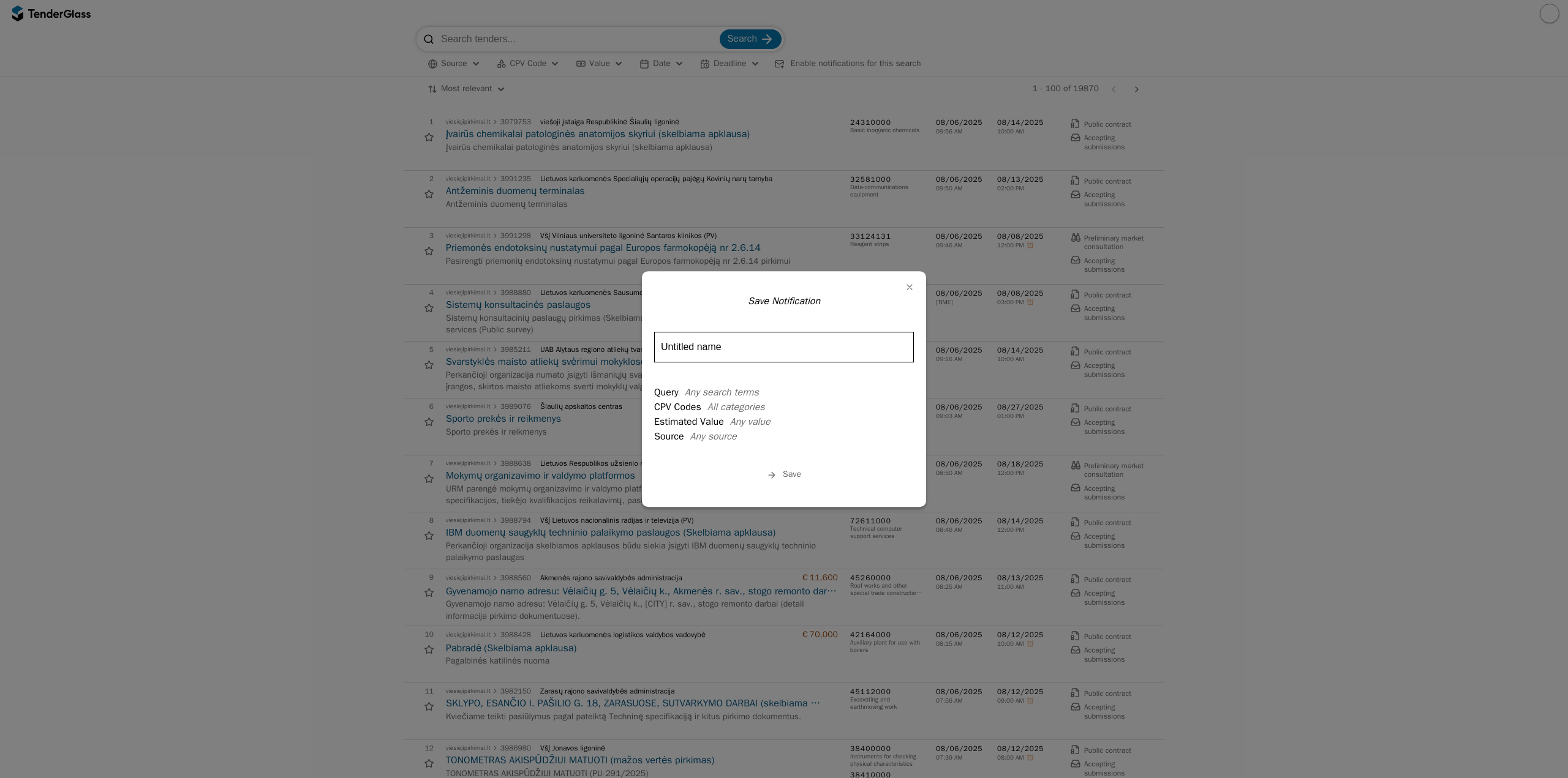 click on "Save Notification Untitled name Query Any search terms CPV Codes All categories Estimated Value Any value Source Any source Save Label" at bounding box center (784, 389) 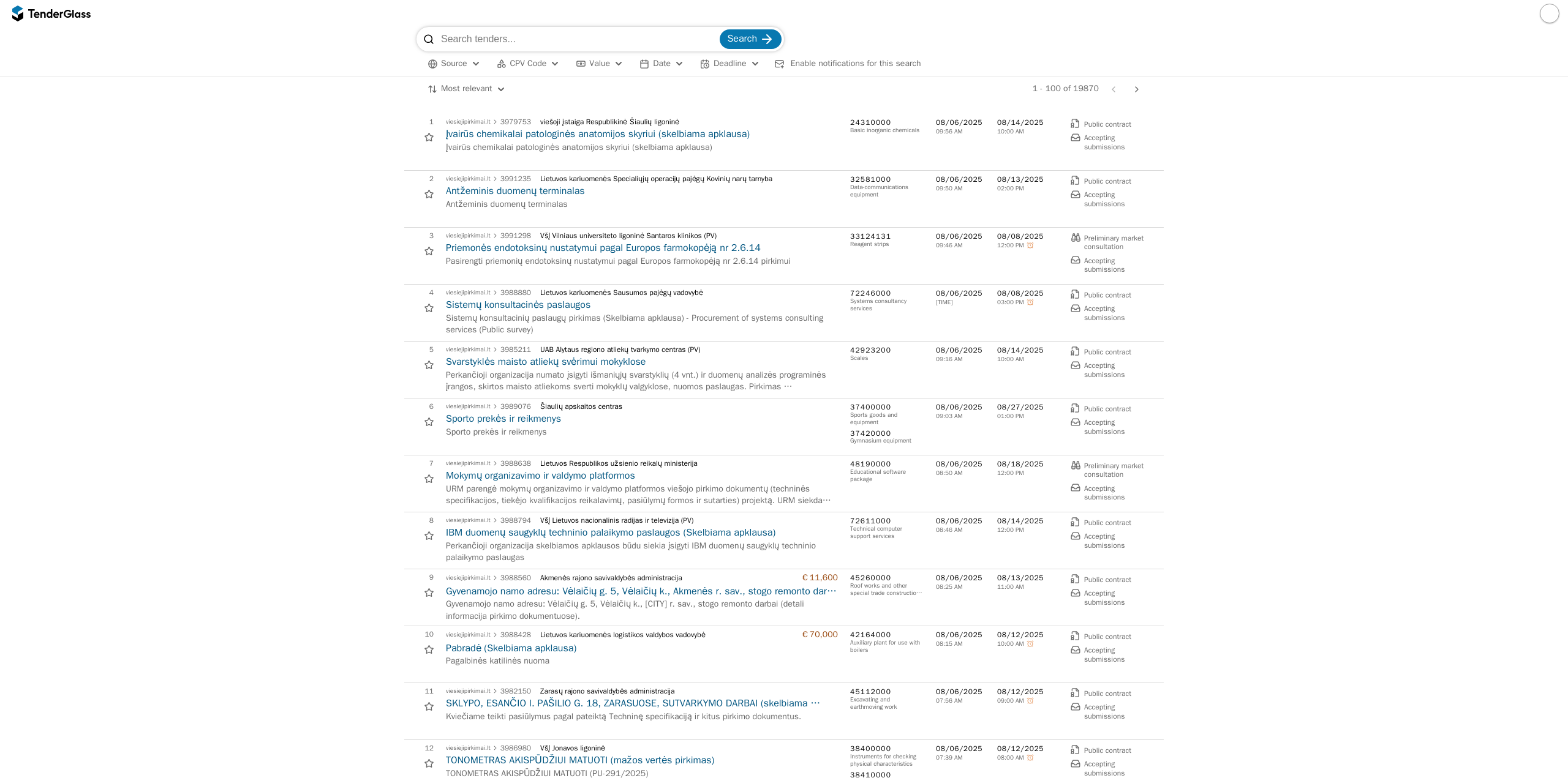 click on "Deadline" at bounding box center [730, 63] 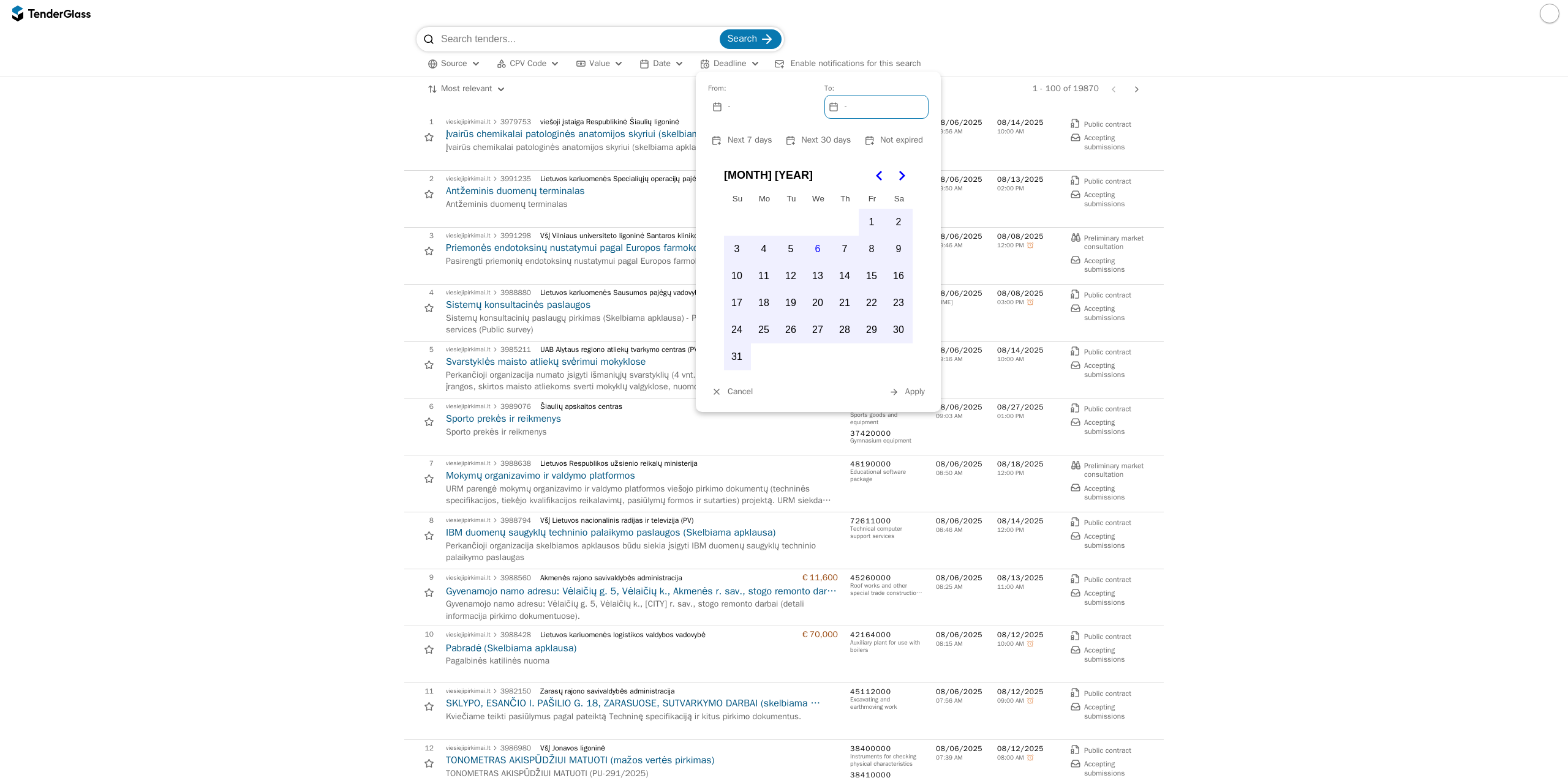 click at bounding box center (784, 13) 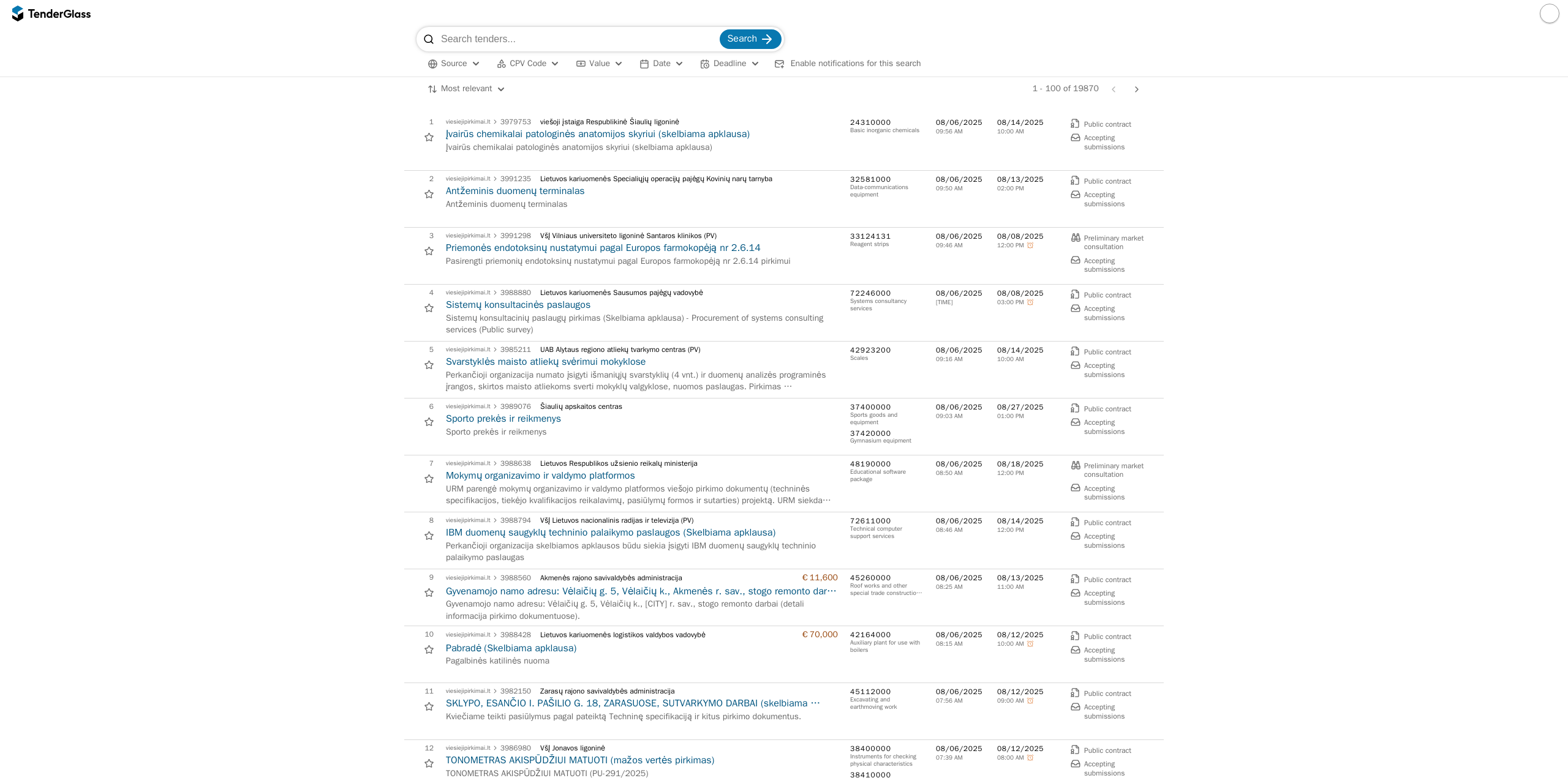 click at bounding box center (579, 39) 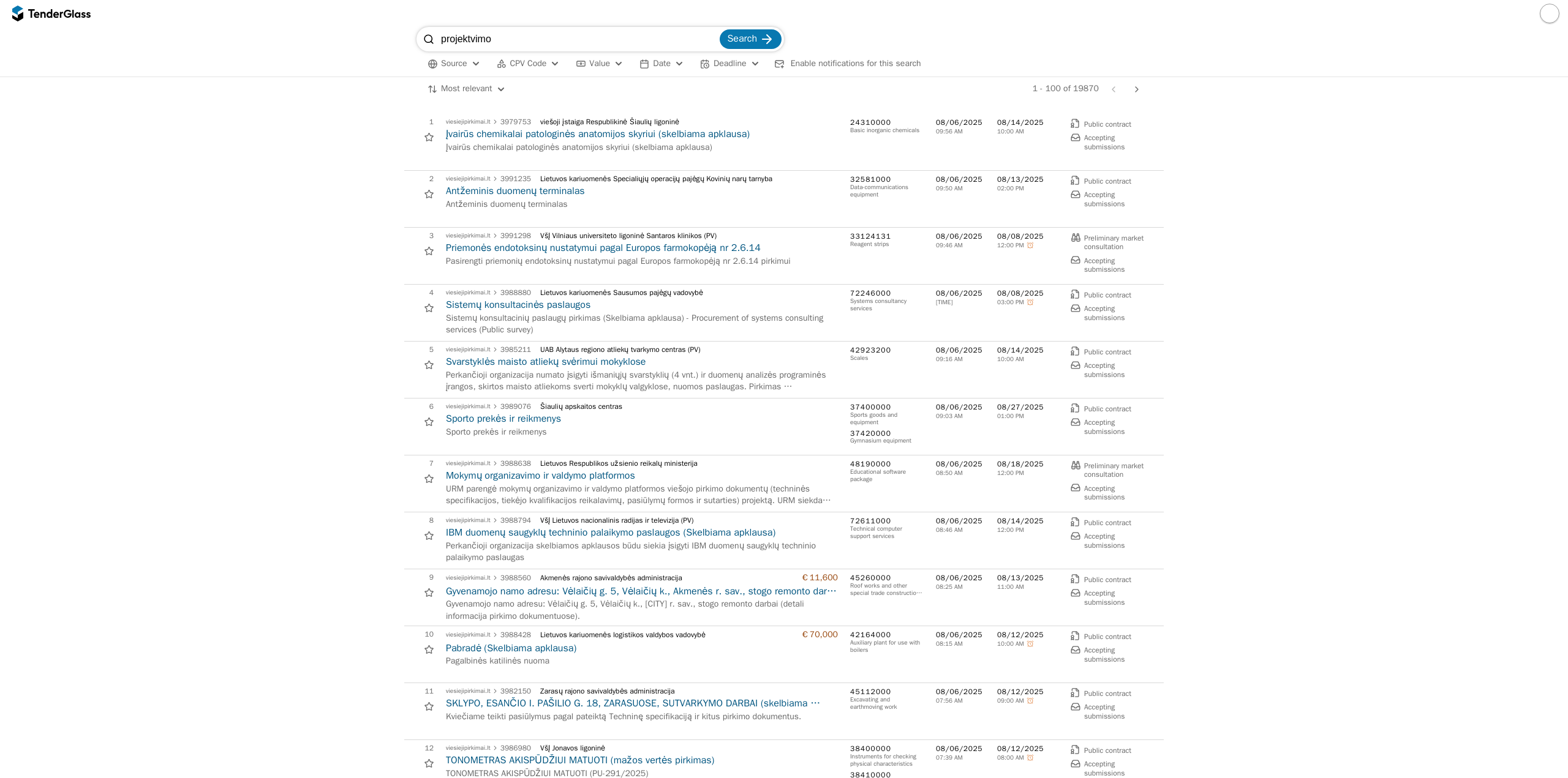 type on "projektvimo" 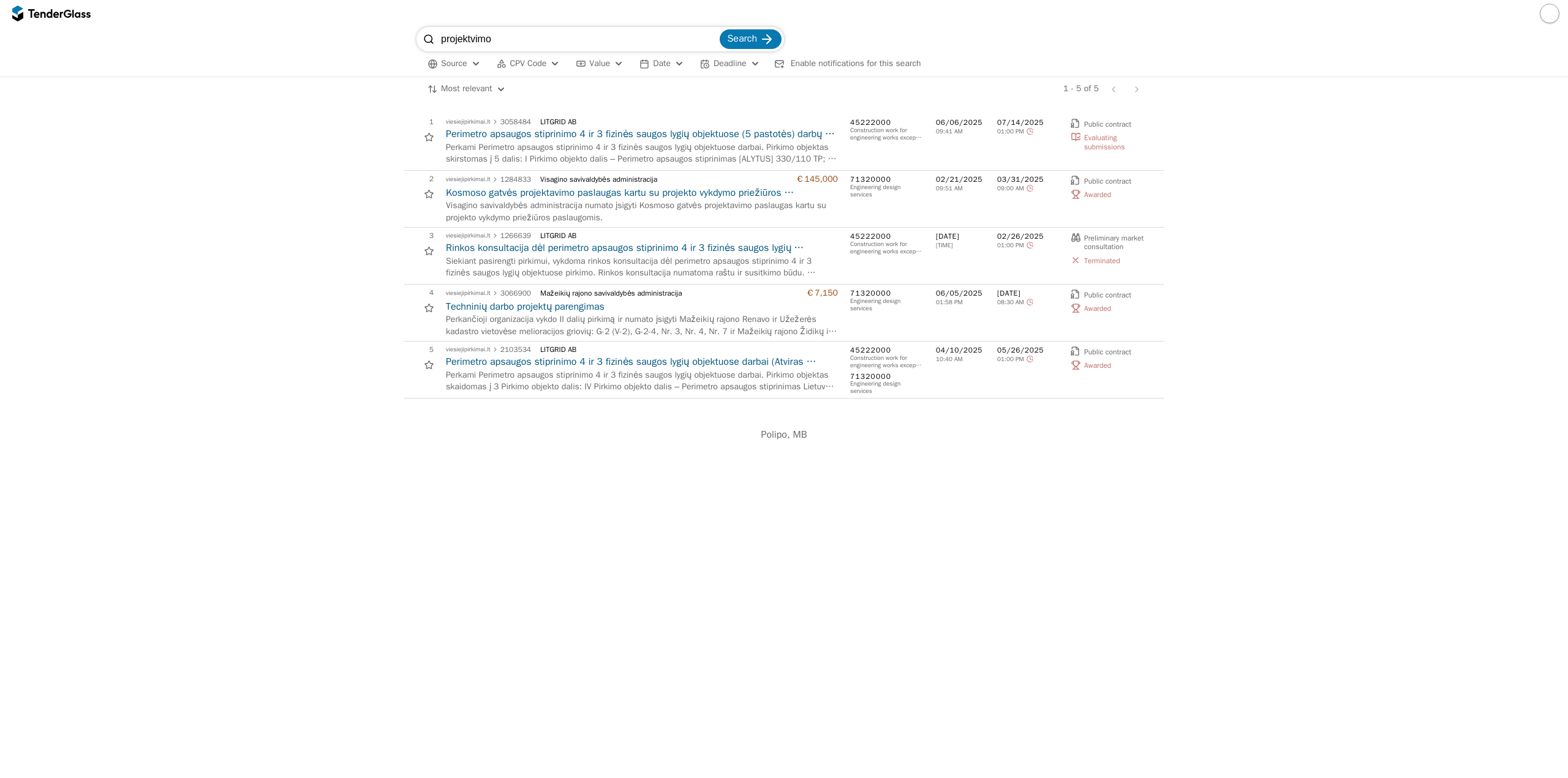 drag, startPoint x: 617, startPoint y: 49, endPoint x: 364, endPoint y: 65, distance: 253.50542 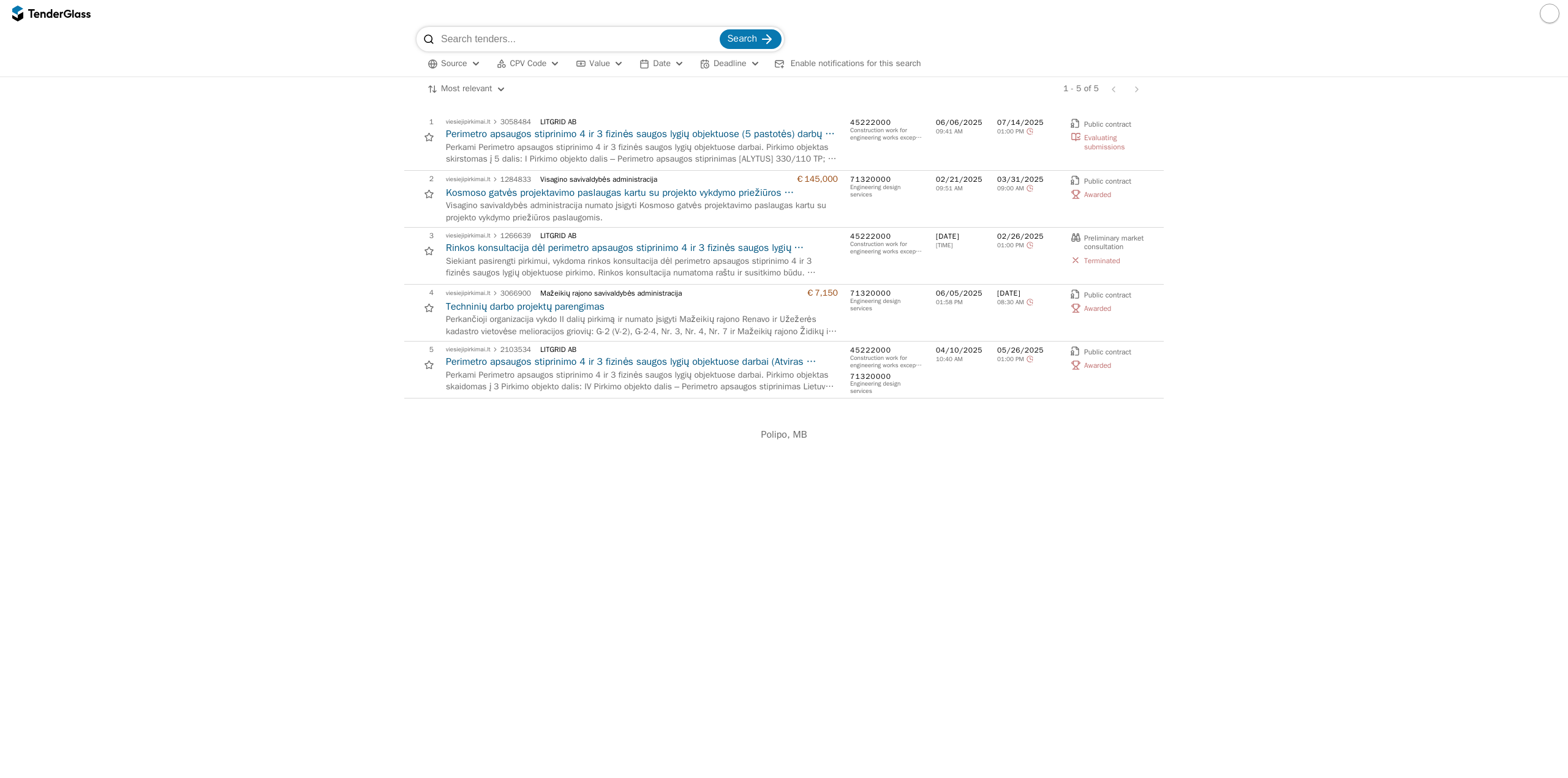 type 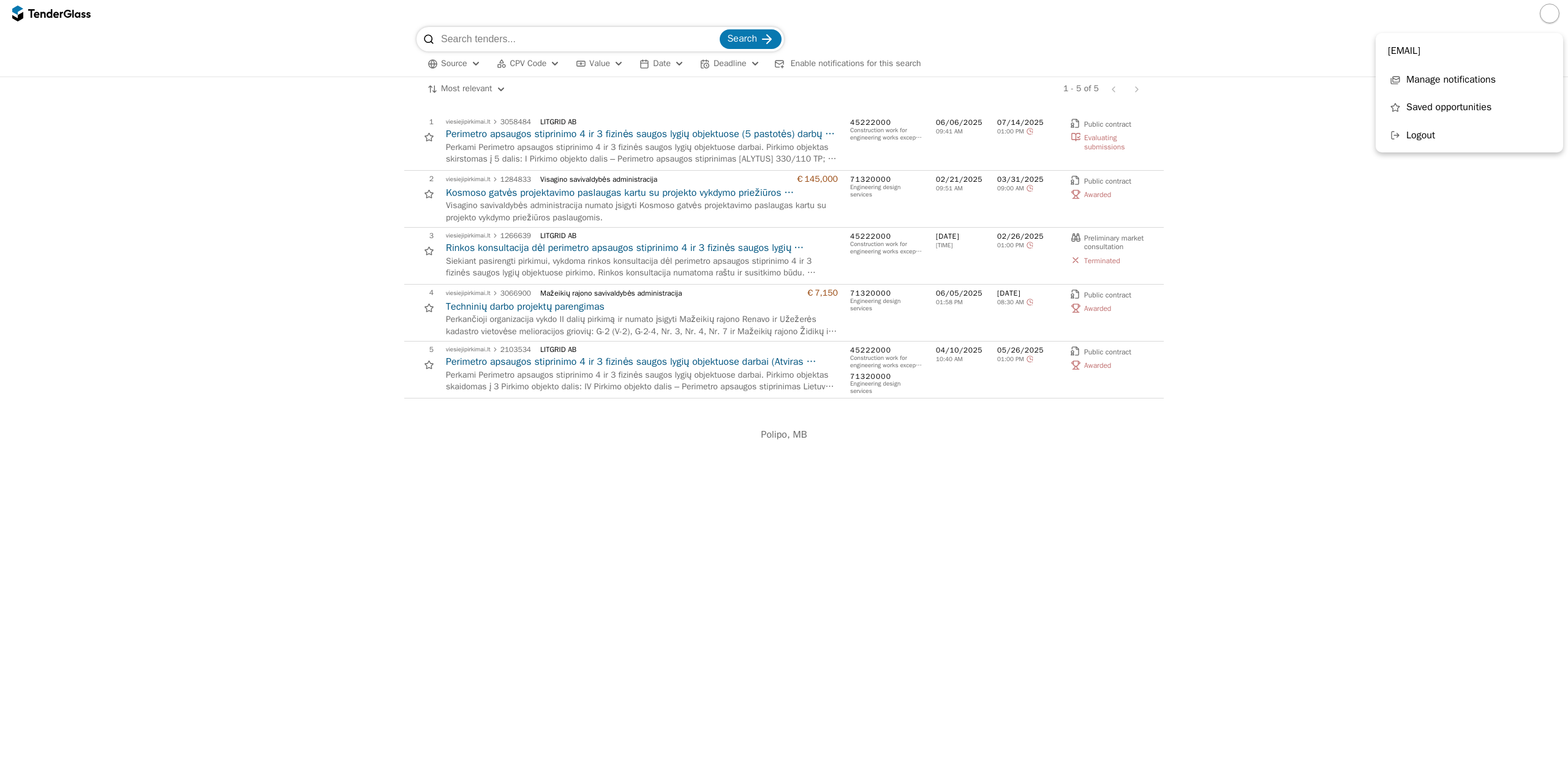 click at bounding box center (429, 39) 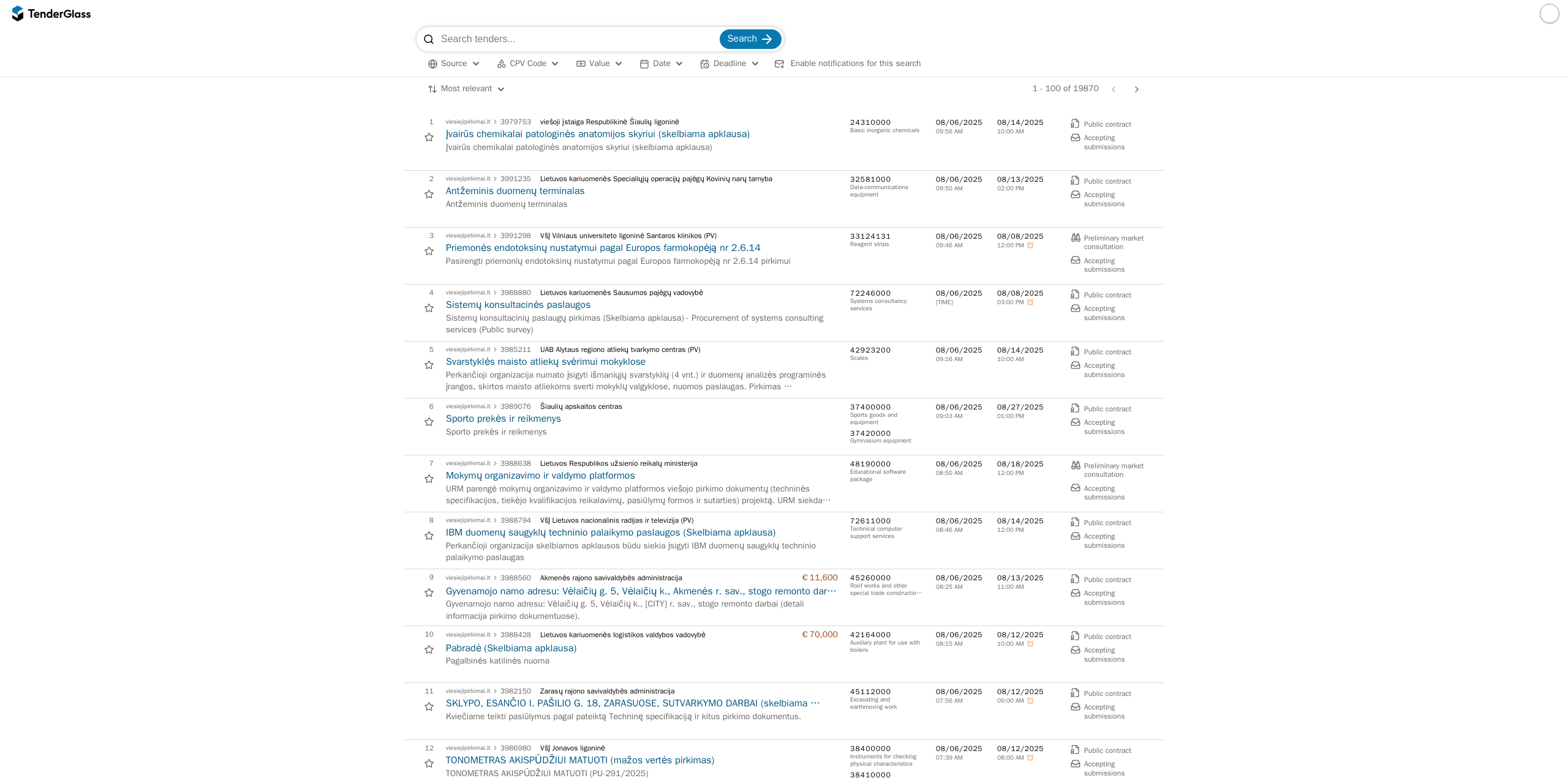 click at bounding box center (45, 13) 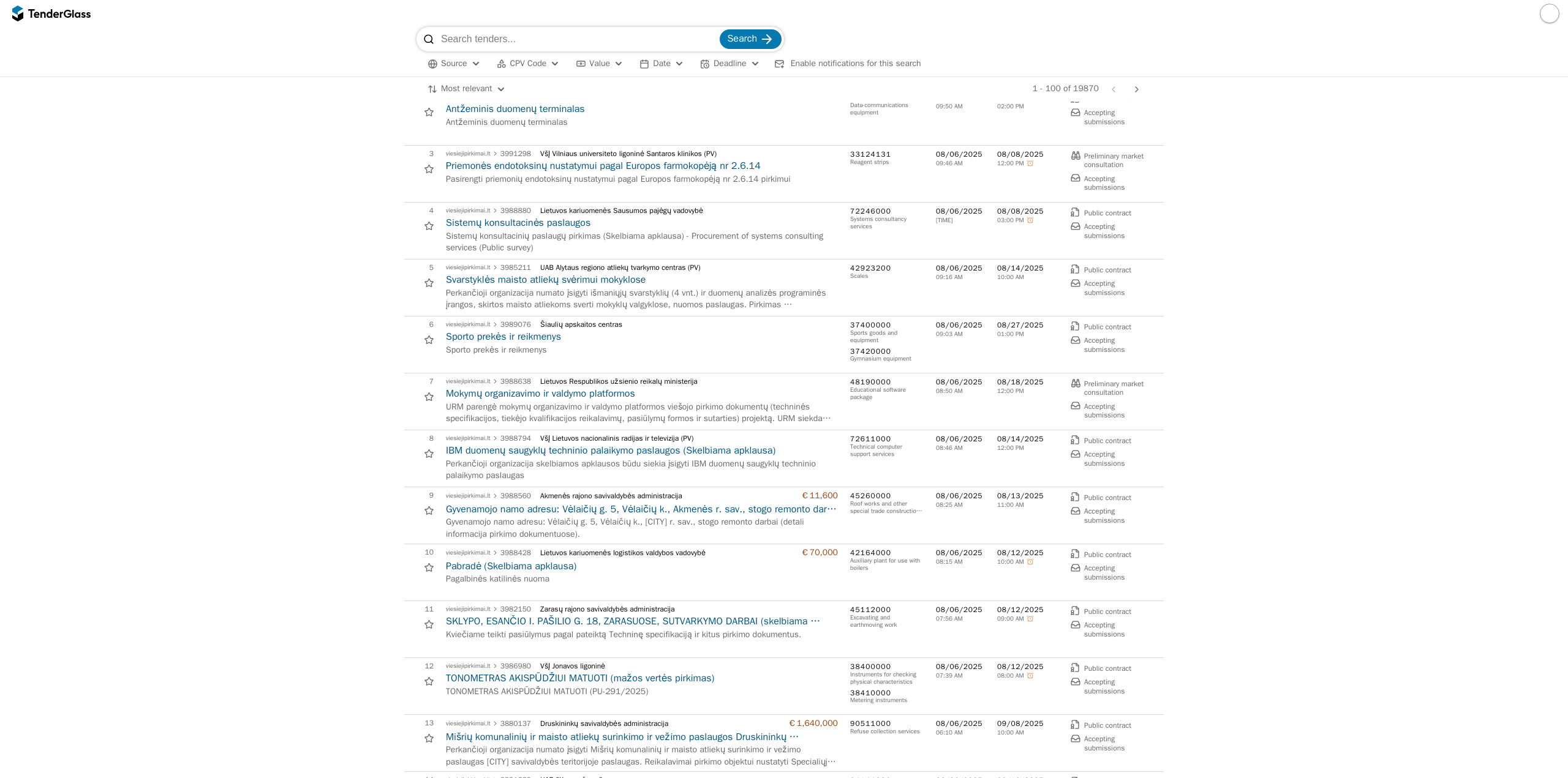 scroll, scrollTop: 0, scrollLeft: 0, axis: both 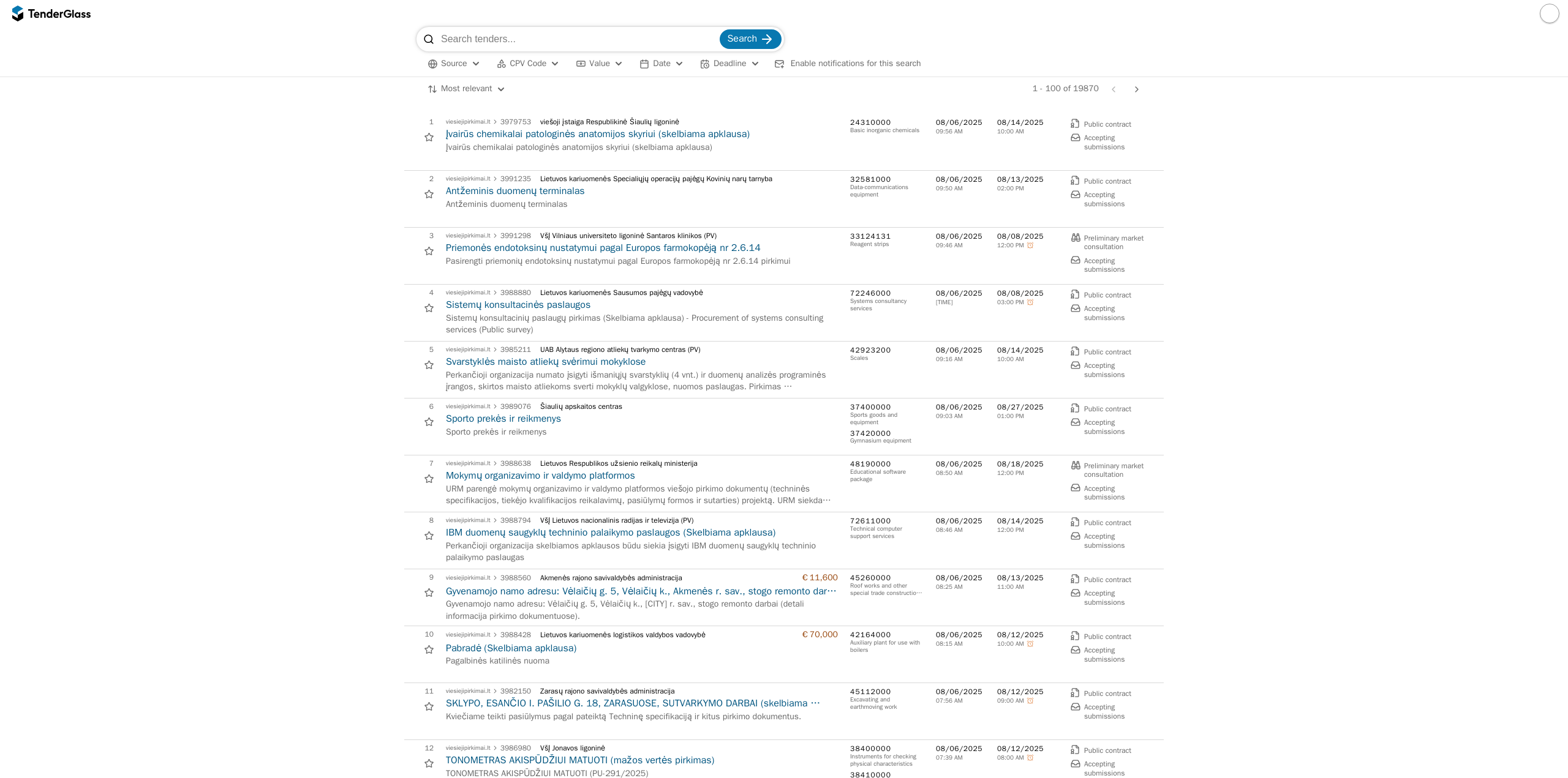 click at bounding box center [476, 64] 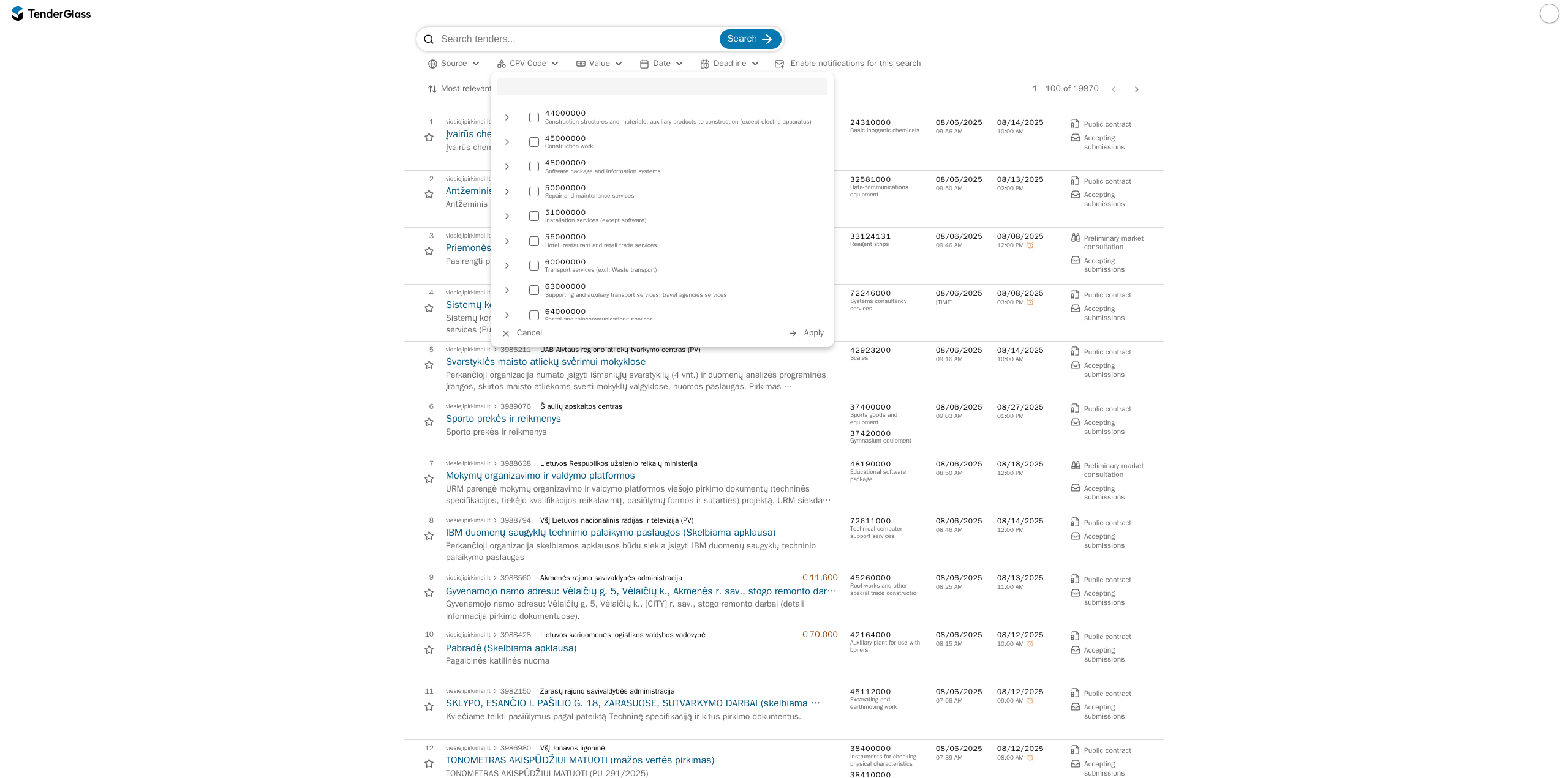 scroll, scrollTop: 551, scrollLeft: 0, axis: vertical 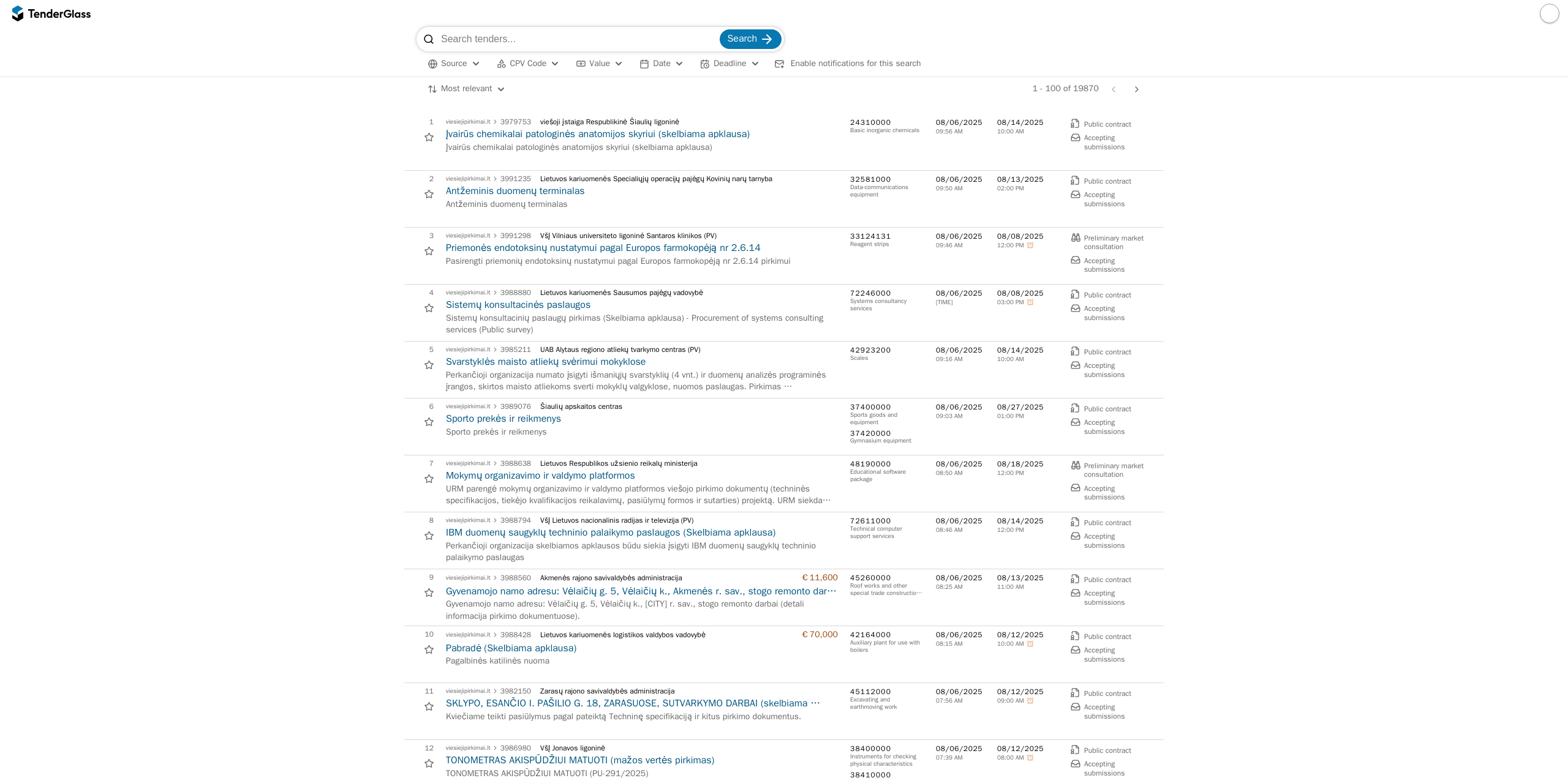 click at bounding box center (579, 39) 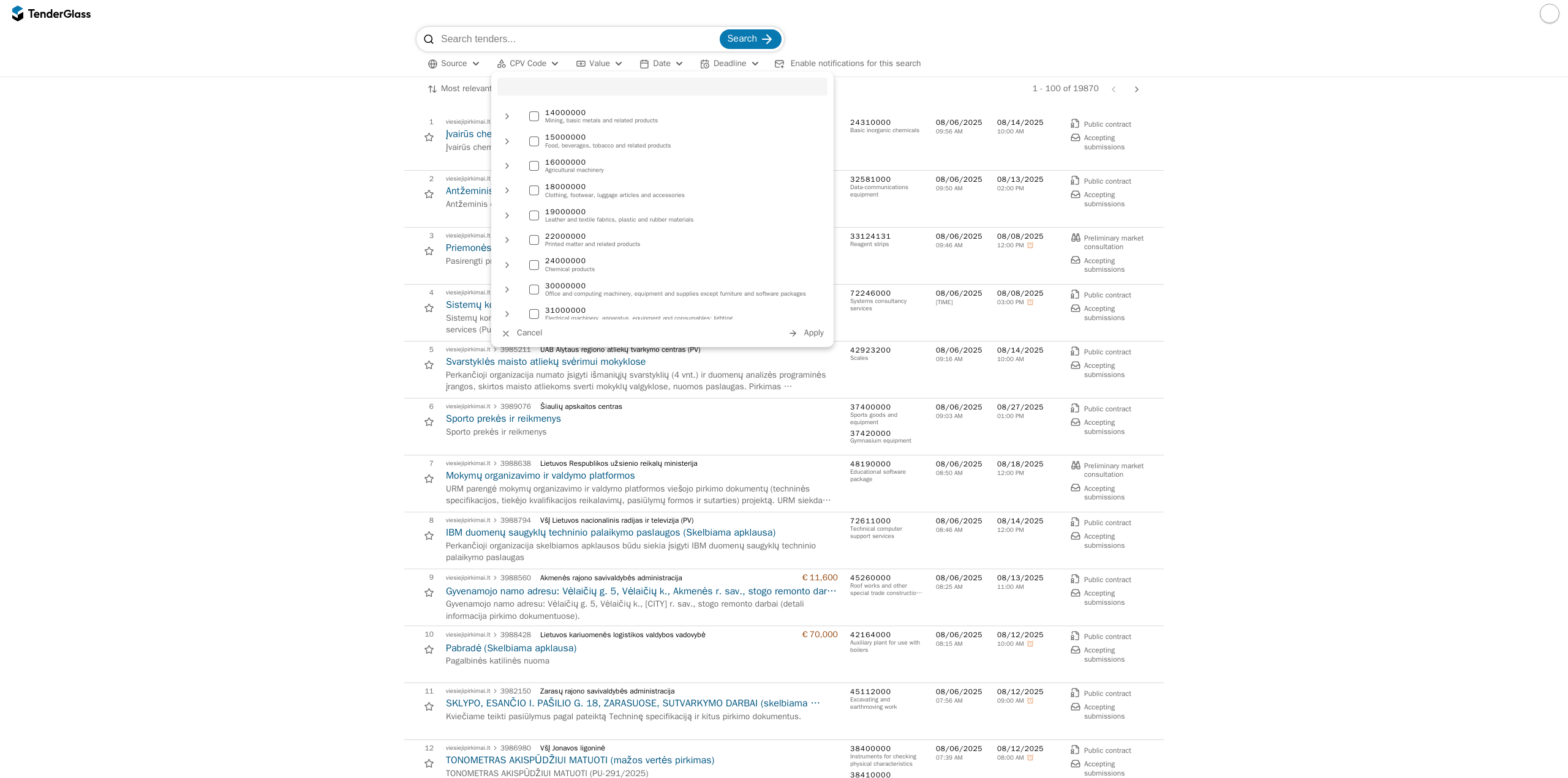 scroll, scrollTop: 61, scrollLeft: 0, axis: vertical 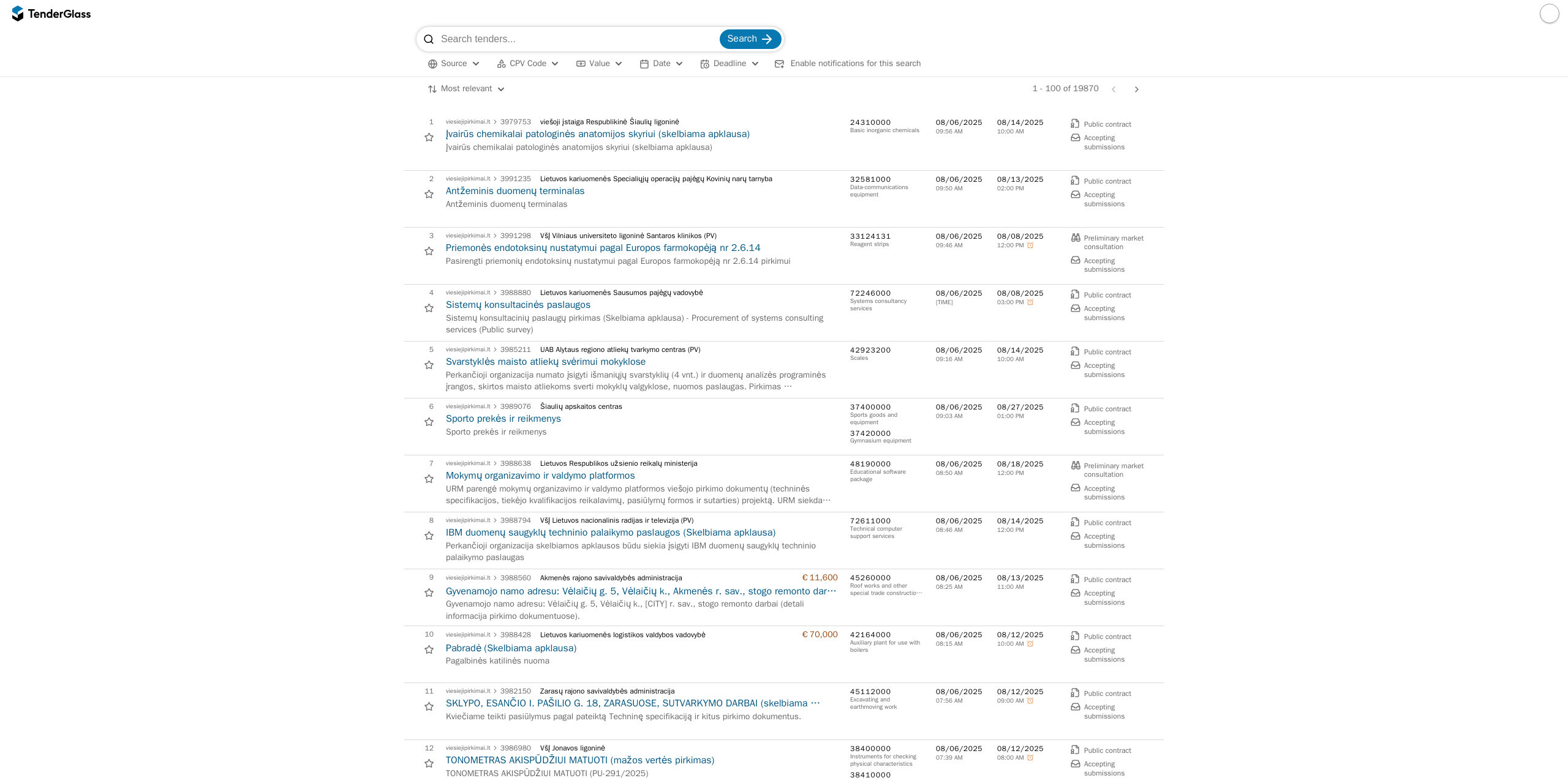 click on "Search Source CPV Code Type Buyer Value Date Deadline Enable notifications for this search All filters" at bounding box center (784, 51) 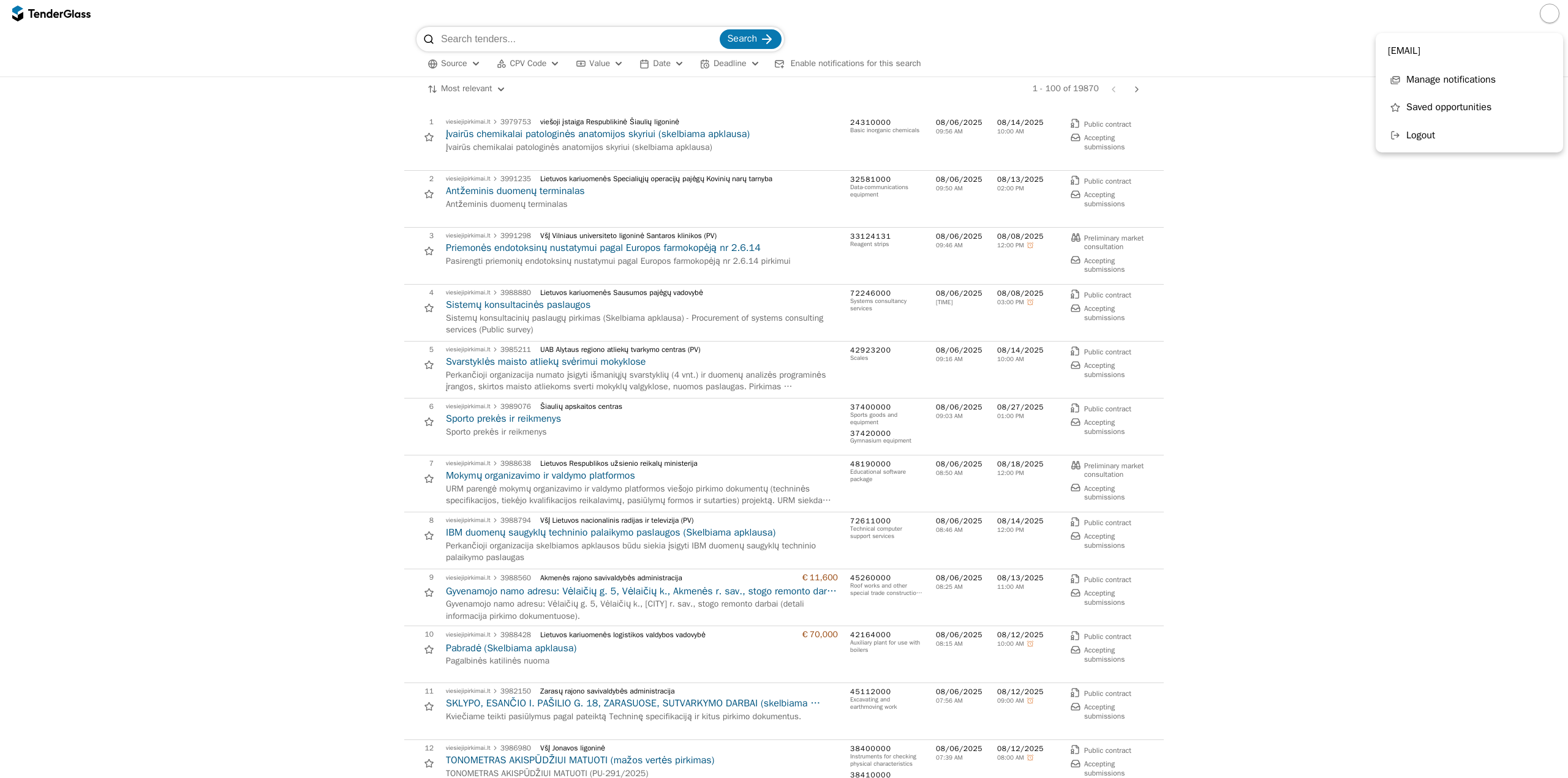 click at bounding box center [784, 13] 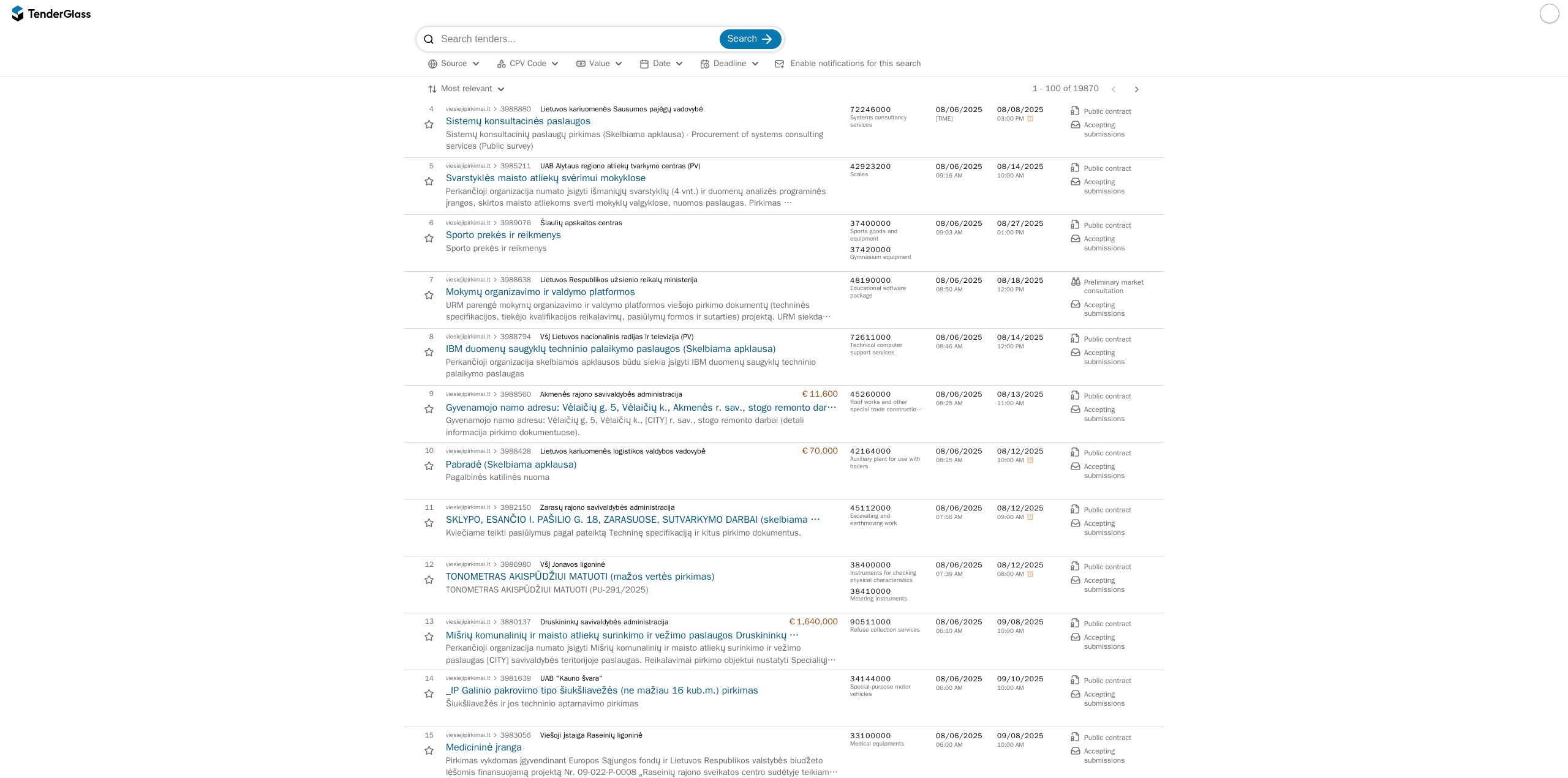 scroll, scrollTop: 0, scrollLeft: 0, axis: both 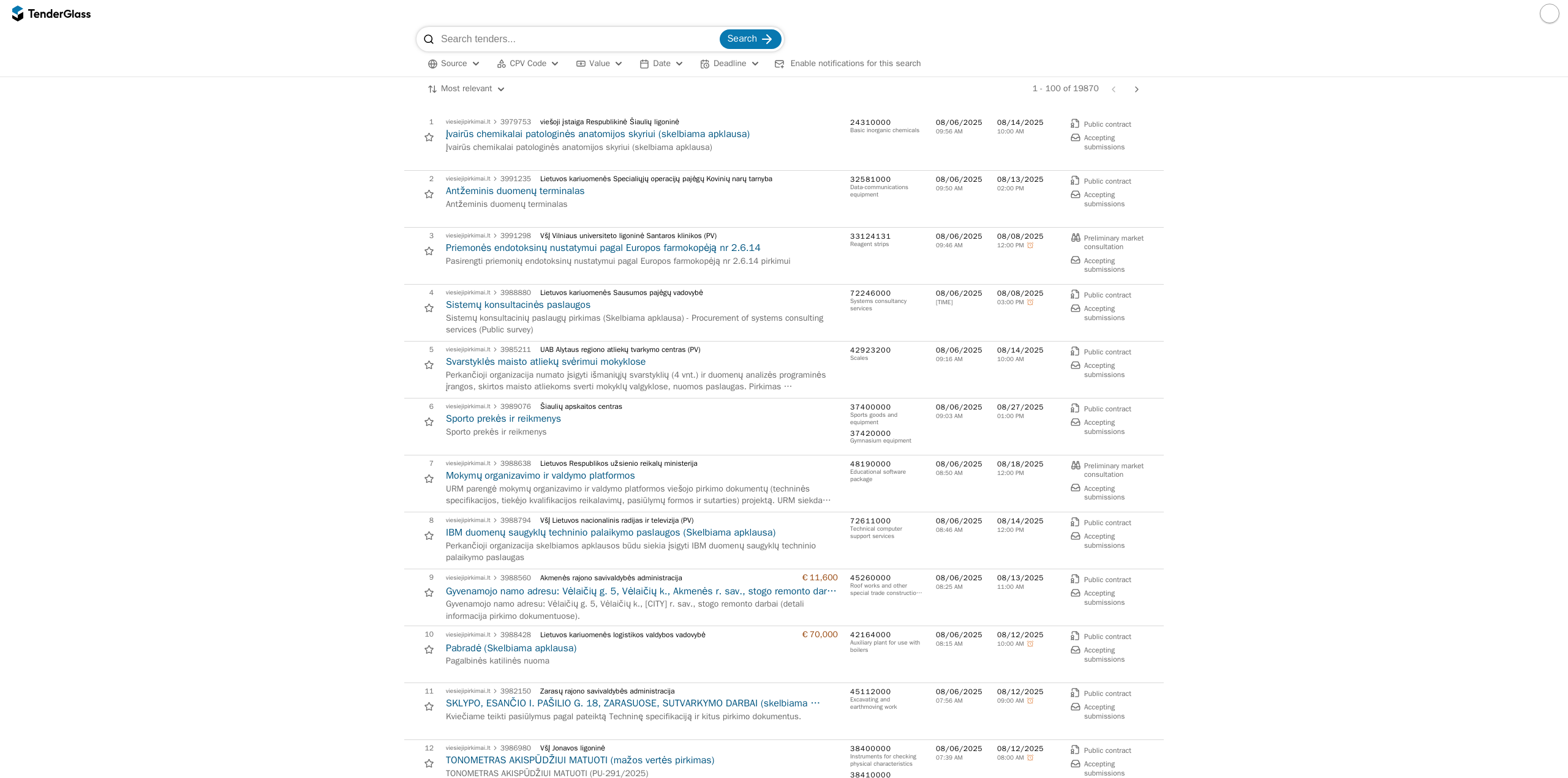 click at bounding box center (784, 13) 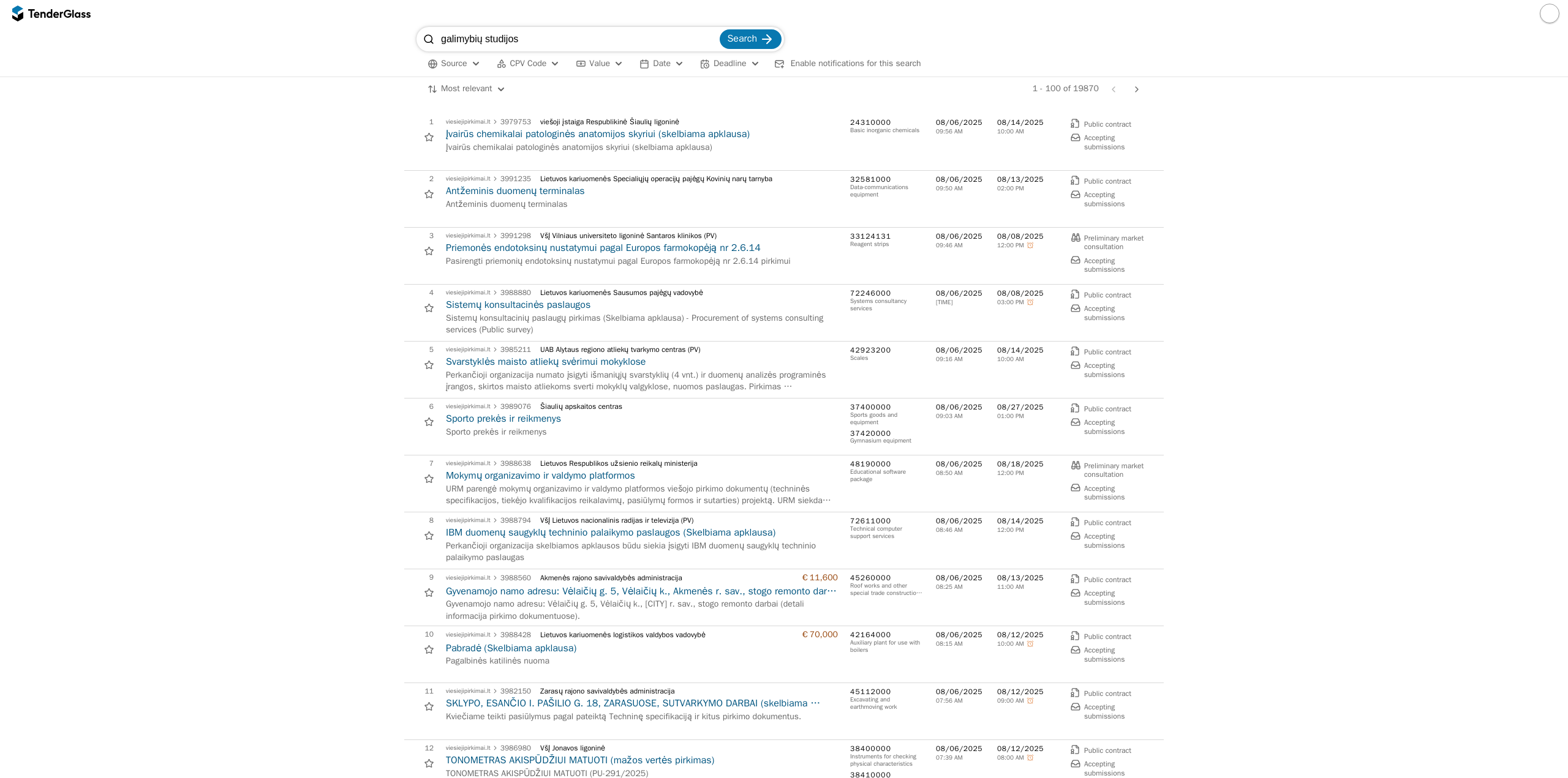 type on "galimybių studijos" 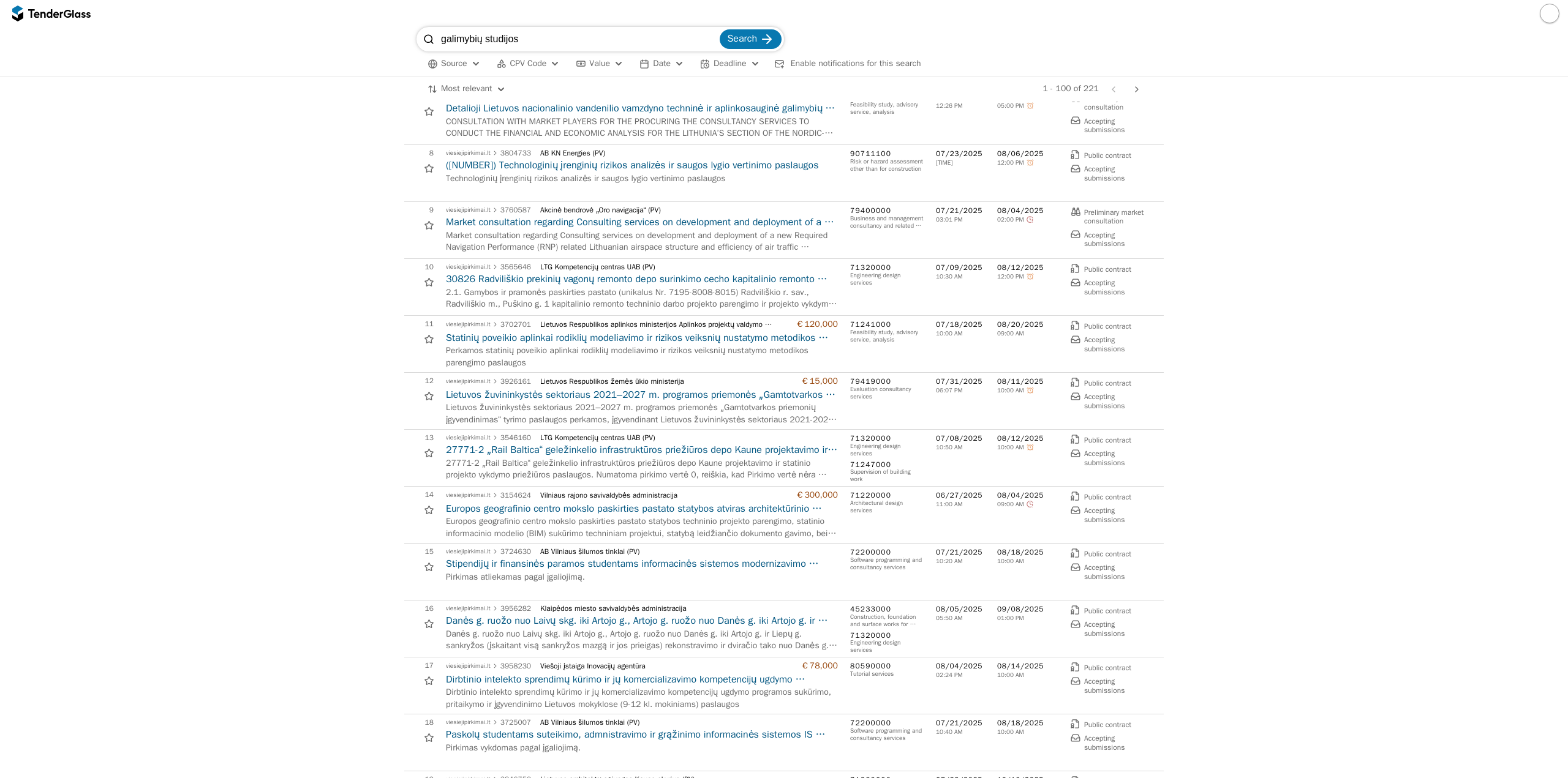 scroll, scrollTop: 0, scrollLeft: 0, axis: both 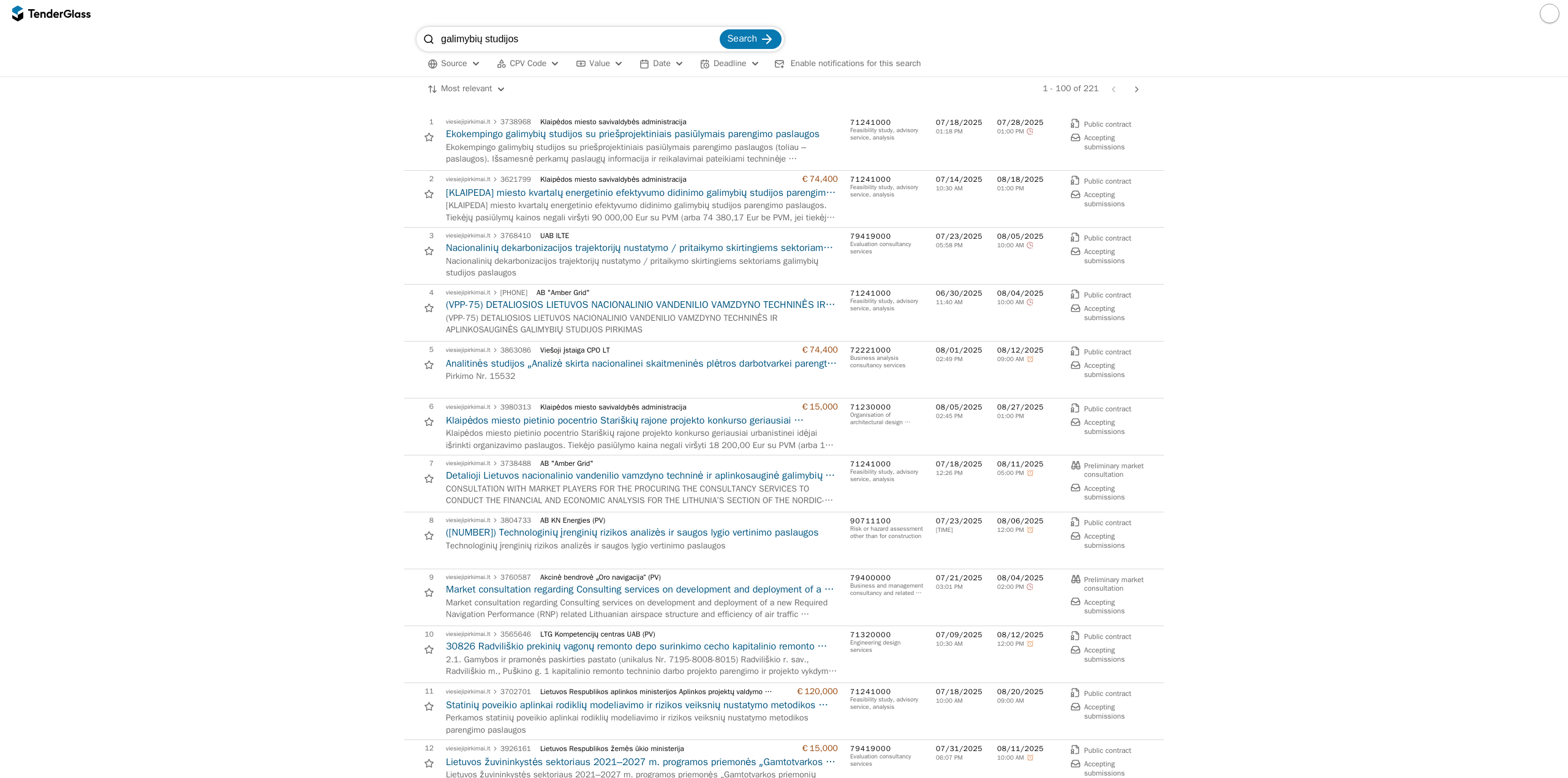 click on "Ekokempingo galimybių studijos su priešprojektiniais pasiūlymais parengimo paslaugos" at bounding box center (642, 134) 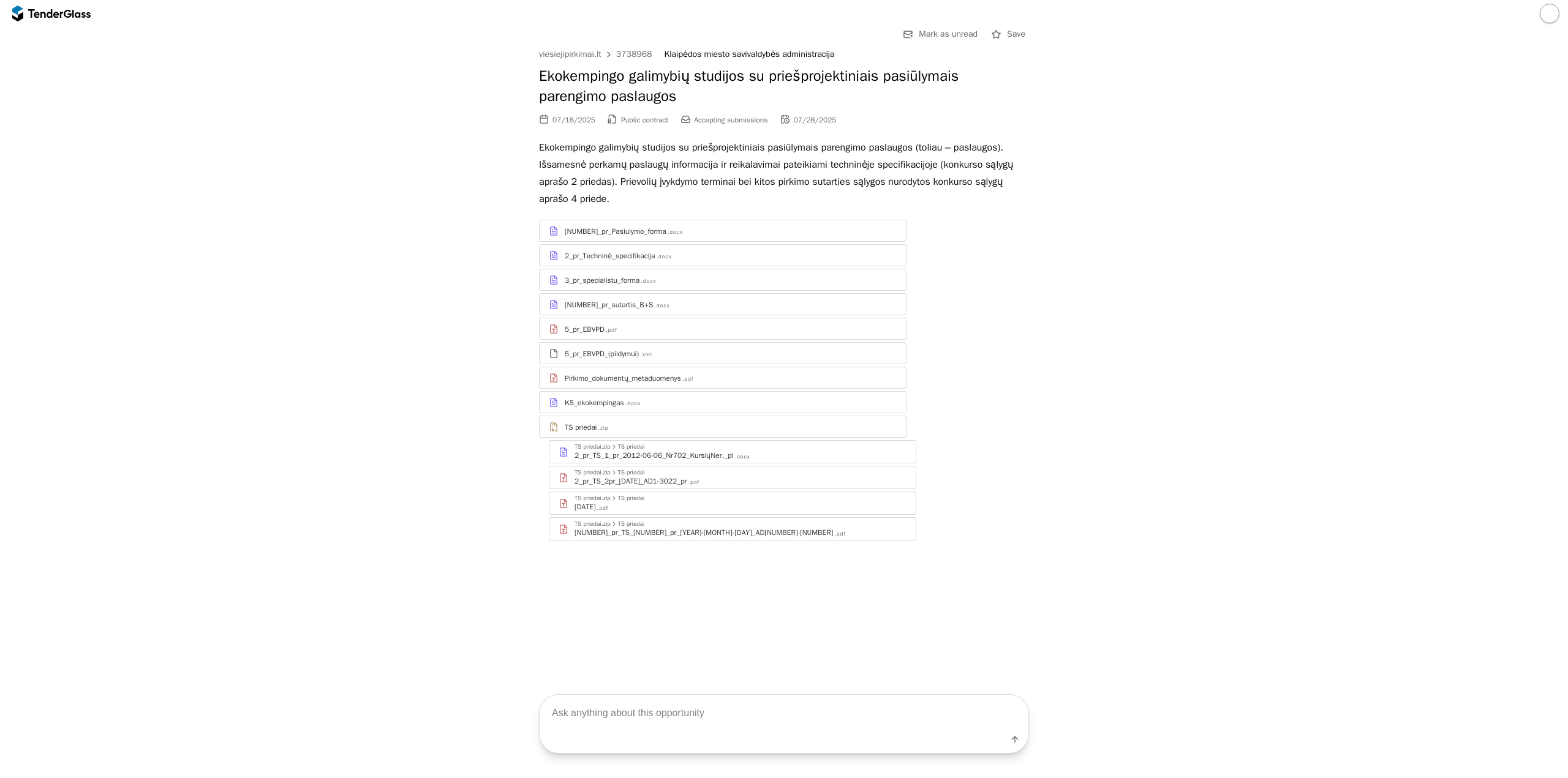 click on "[NUMBER]_pr_Pasiulymo_forma" at bounding box center (616, 231) 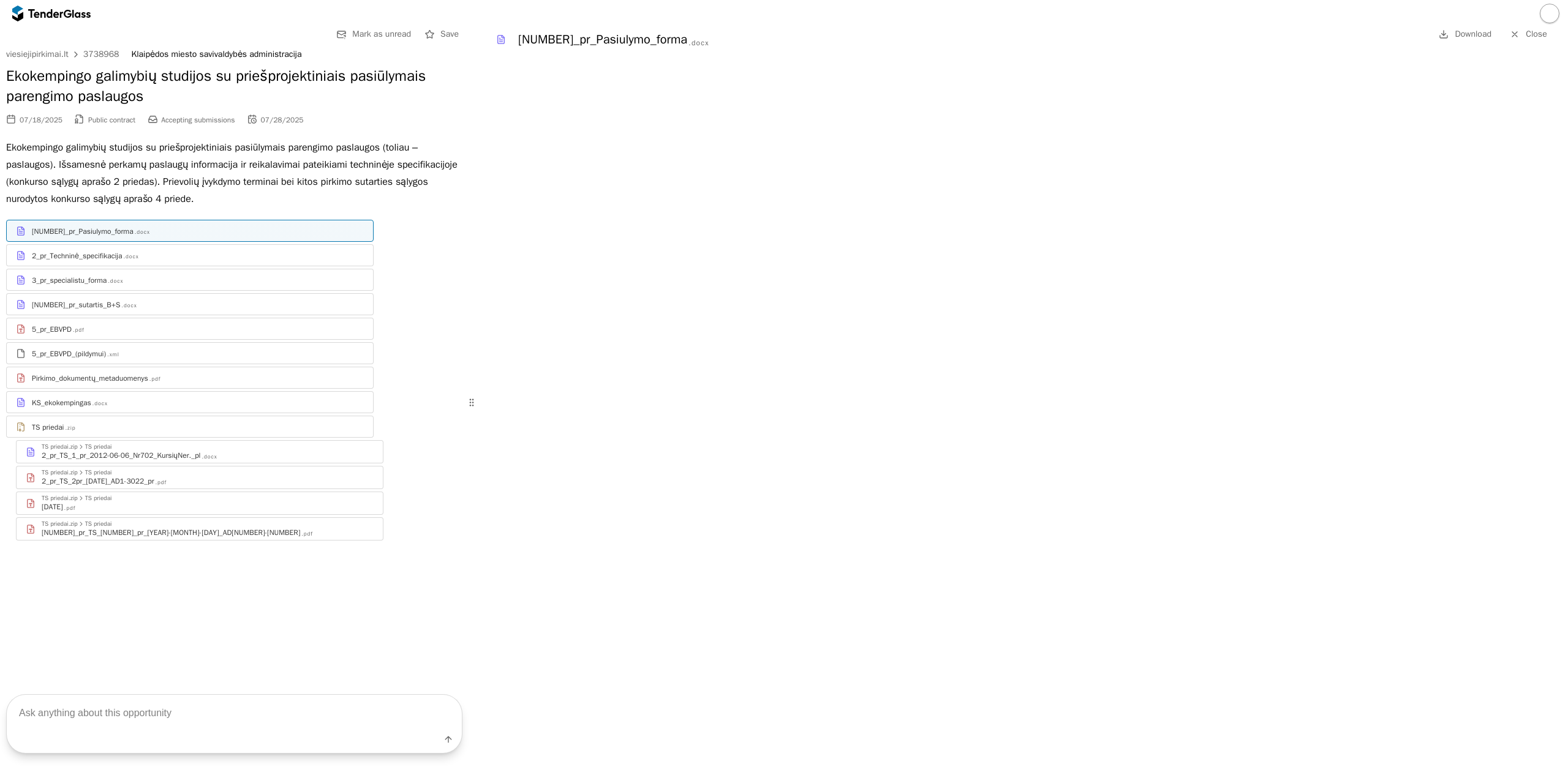 click on "2_pr_Techninė_specifikacija .docx" at bounding box center [198, 256] 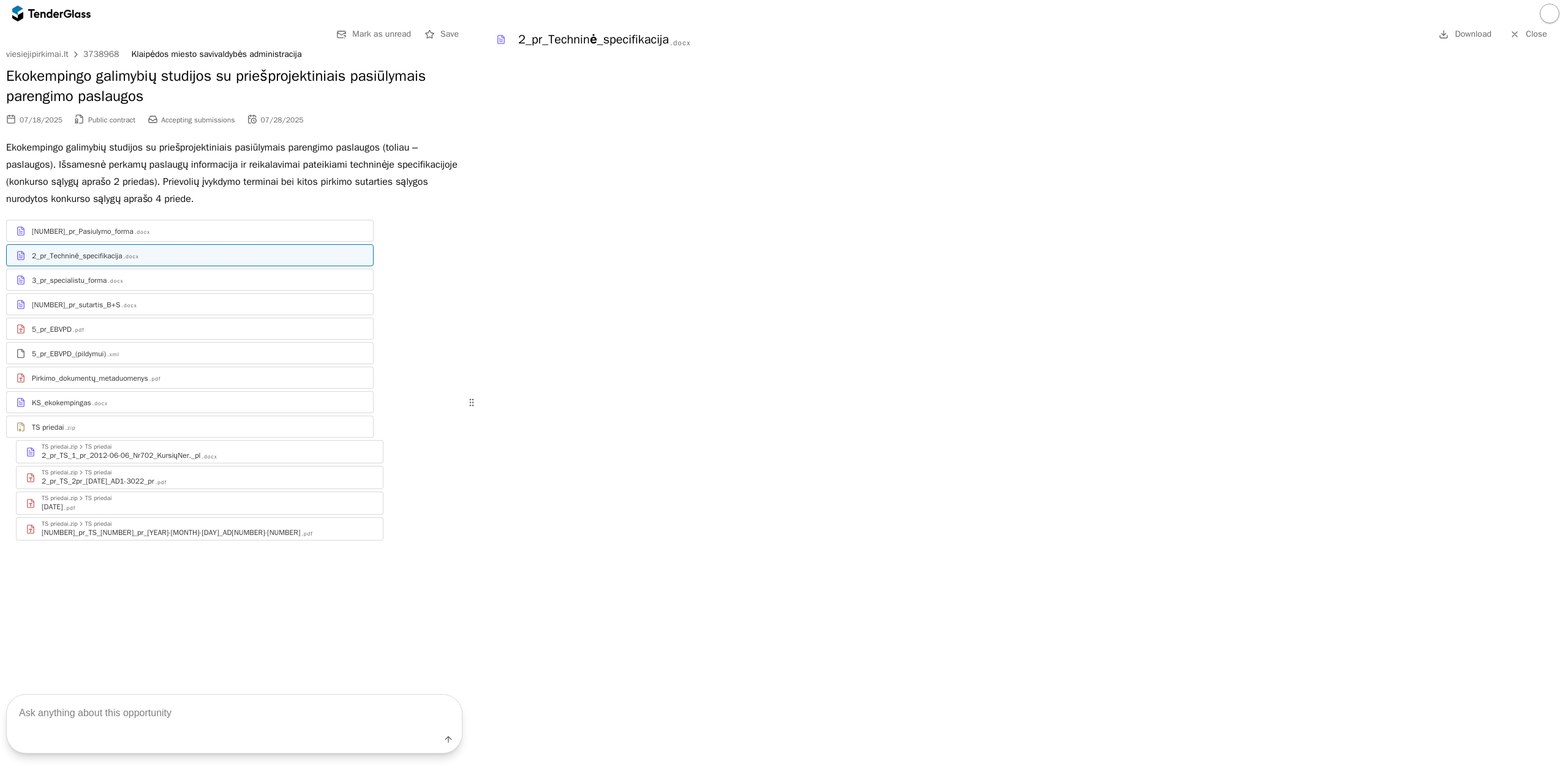click on "[NUMBER]_pr_specialistu_forma .docx" at bounding box center [198, 280] 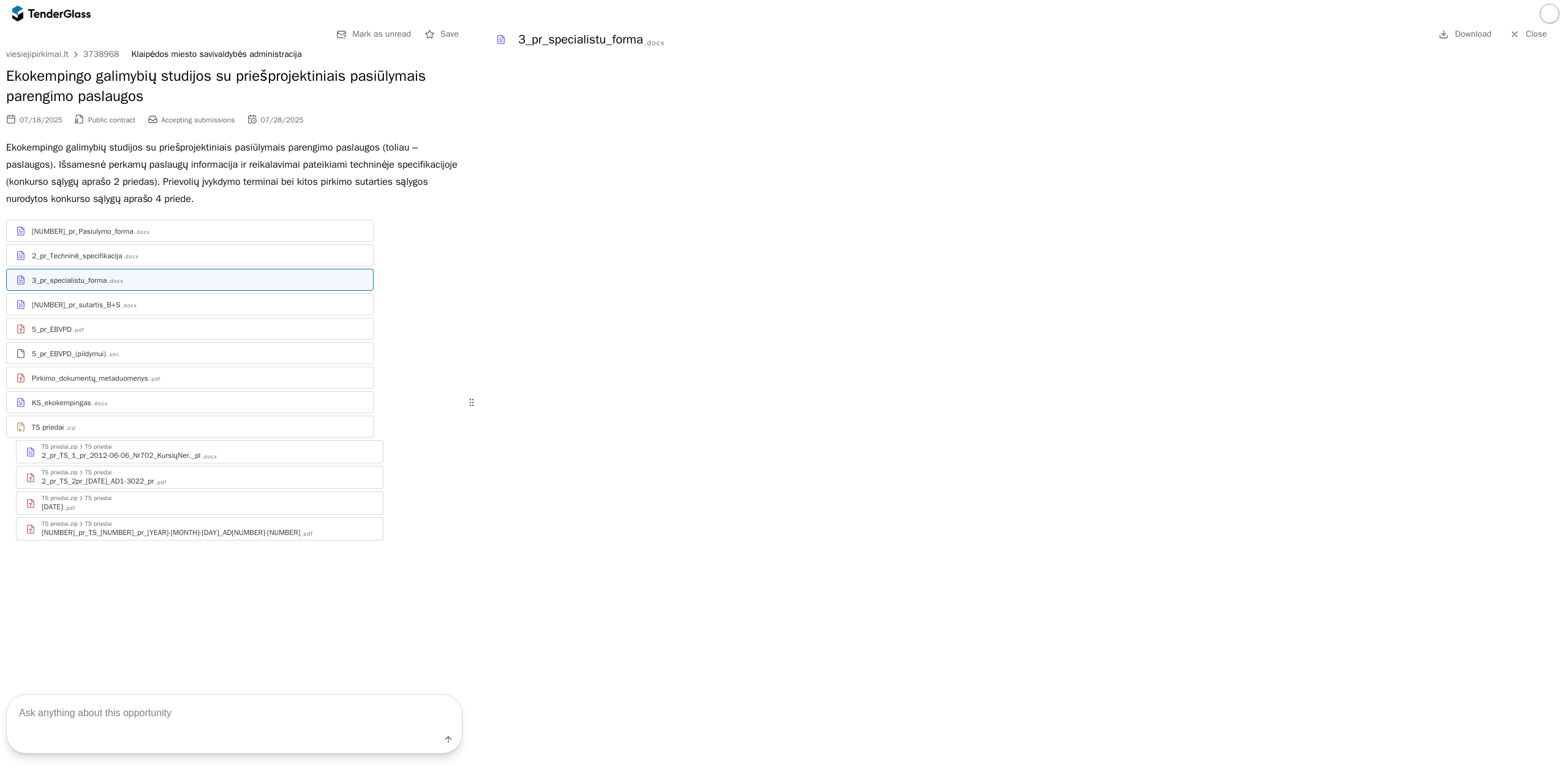 click on "4_pr_sutartis_B+S .docx" at bounding box center (190, 304) 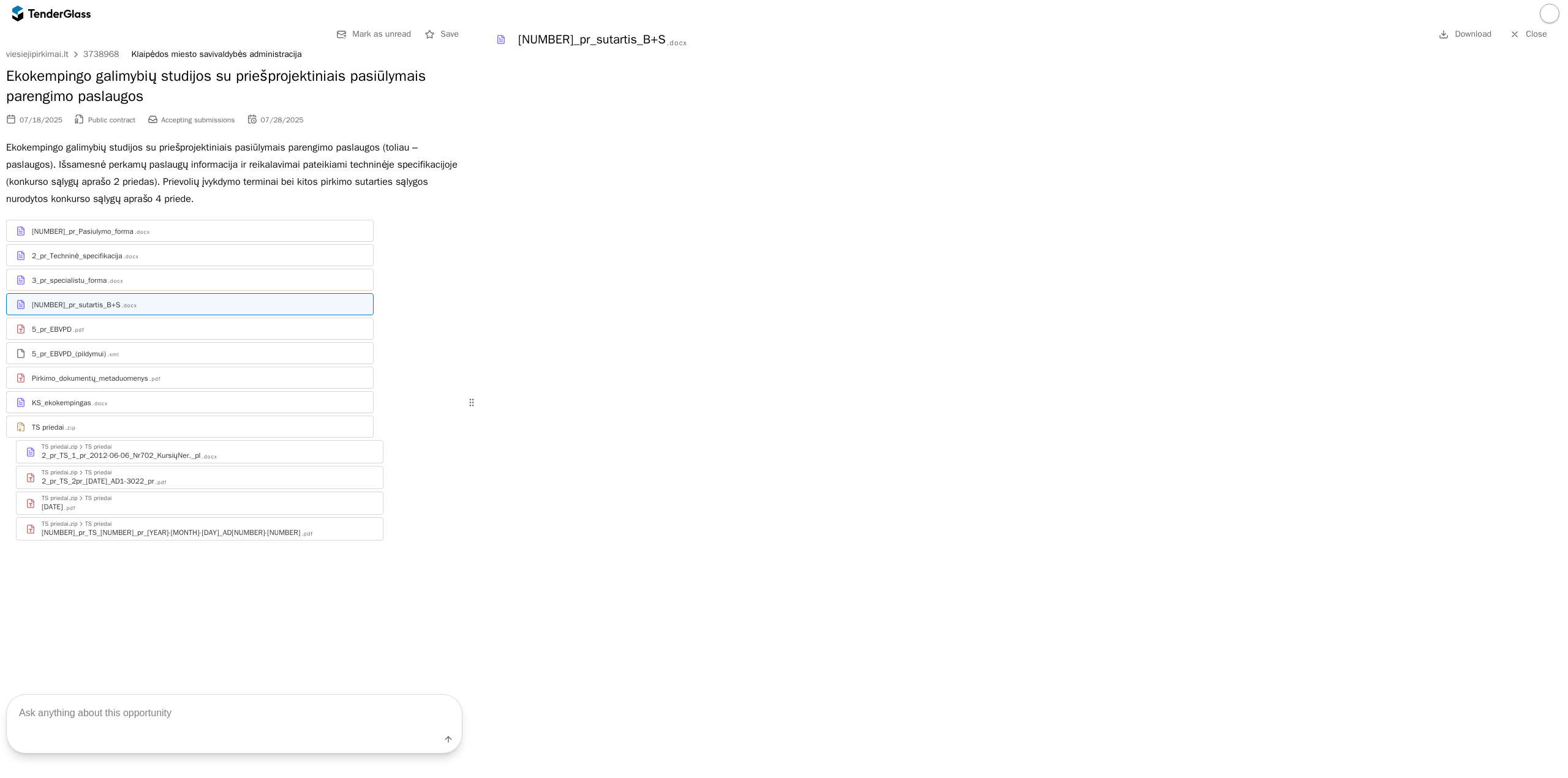 click on "5_pr_EBVPD_(pildymui) .xml" at bounding box center [198, 354] 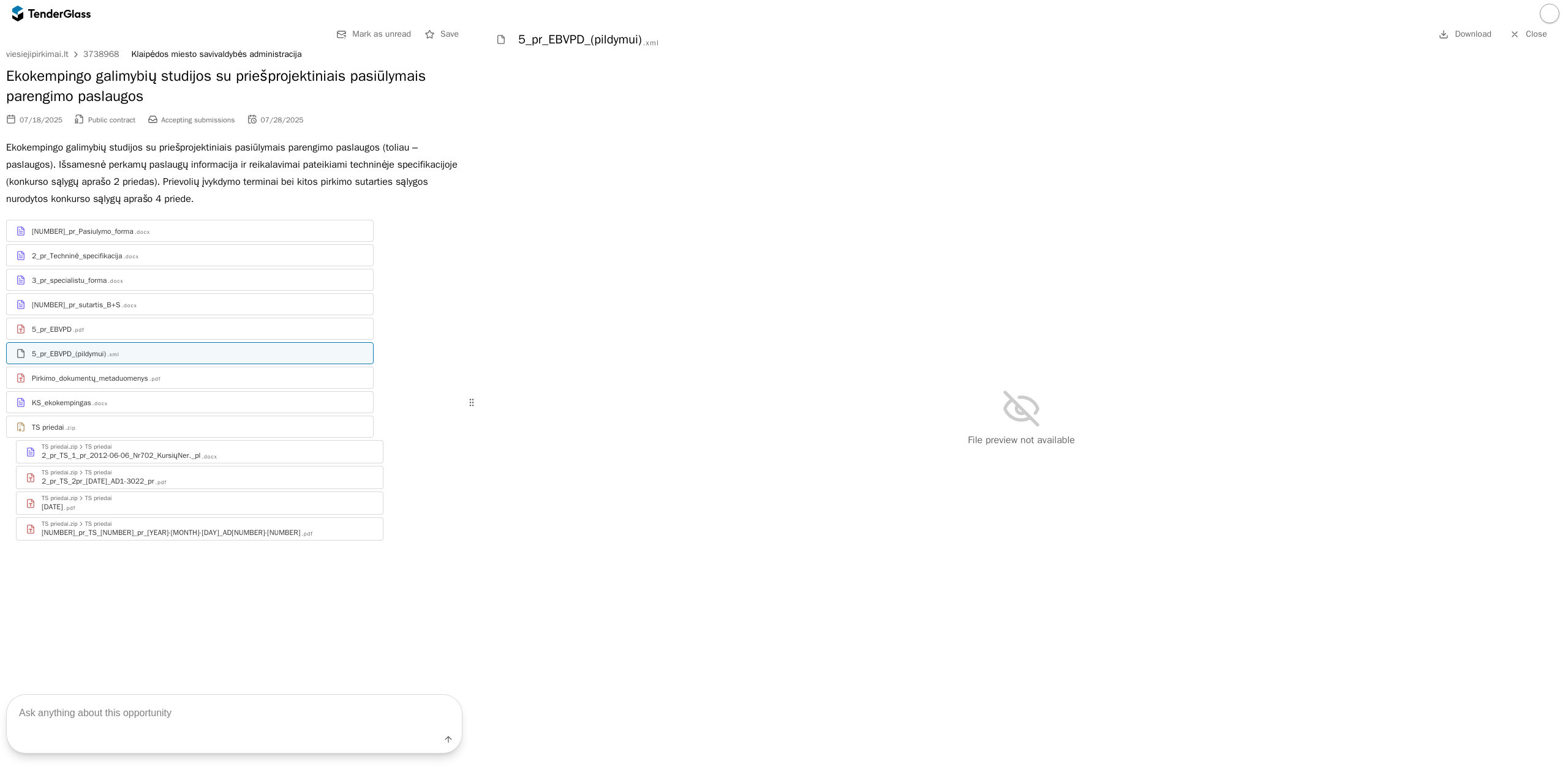 click at bounding box center [234, 713] 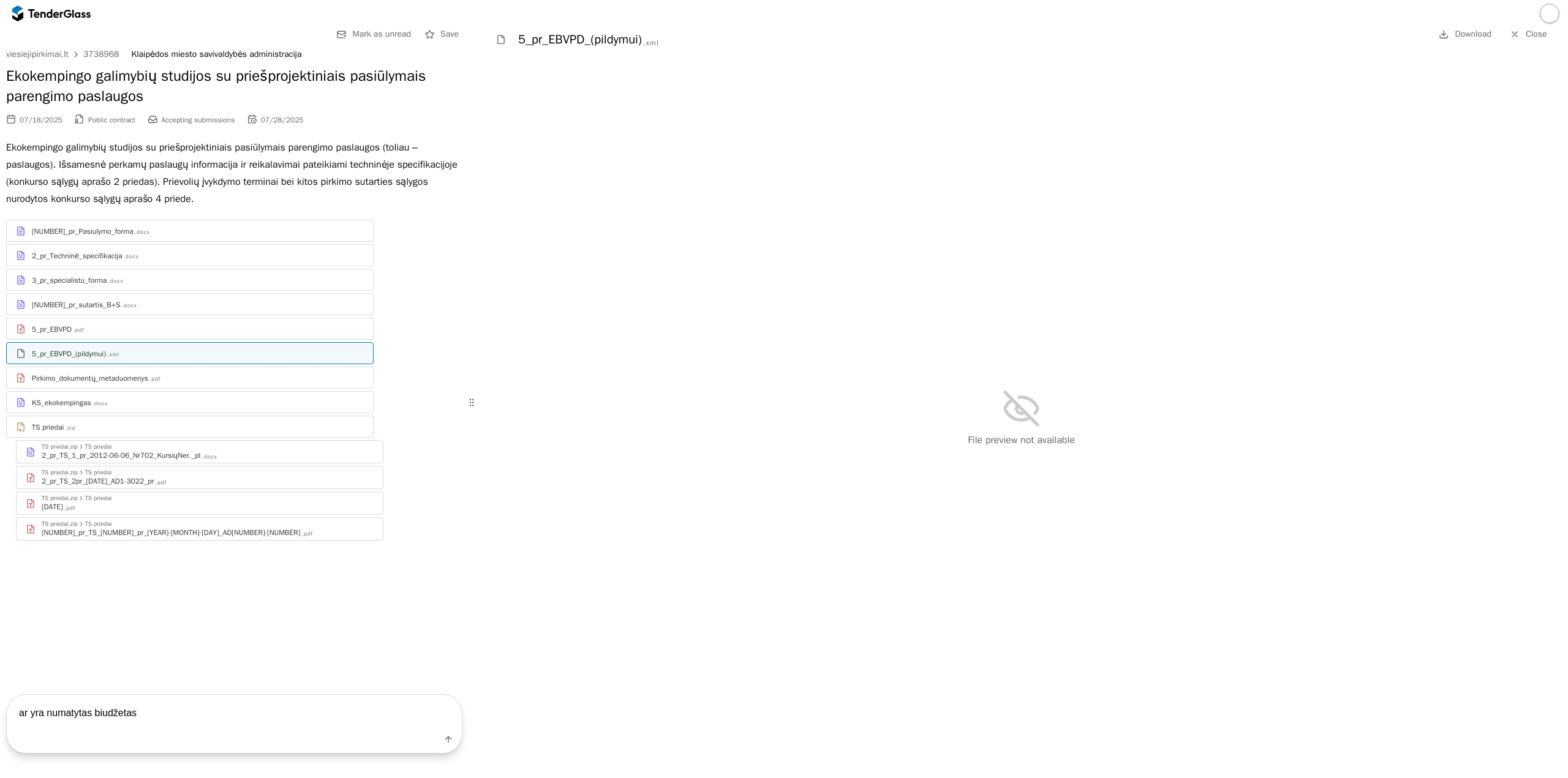 type on "ar yra numatytas biudžetas?" 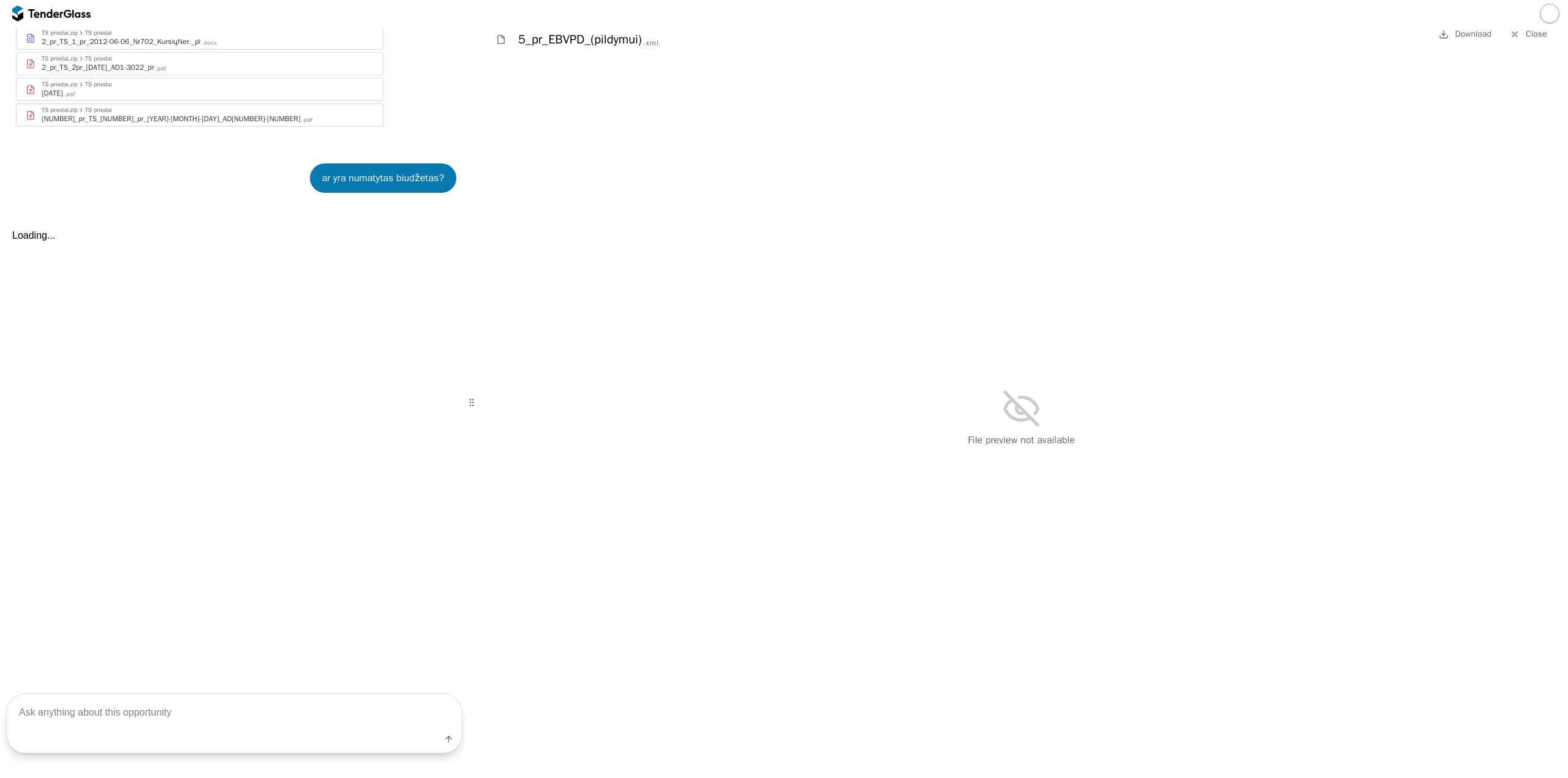 scroll, scrollTop: 408, scrollLeft: 0, axis: vertical 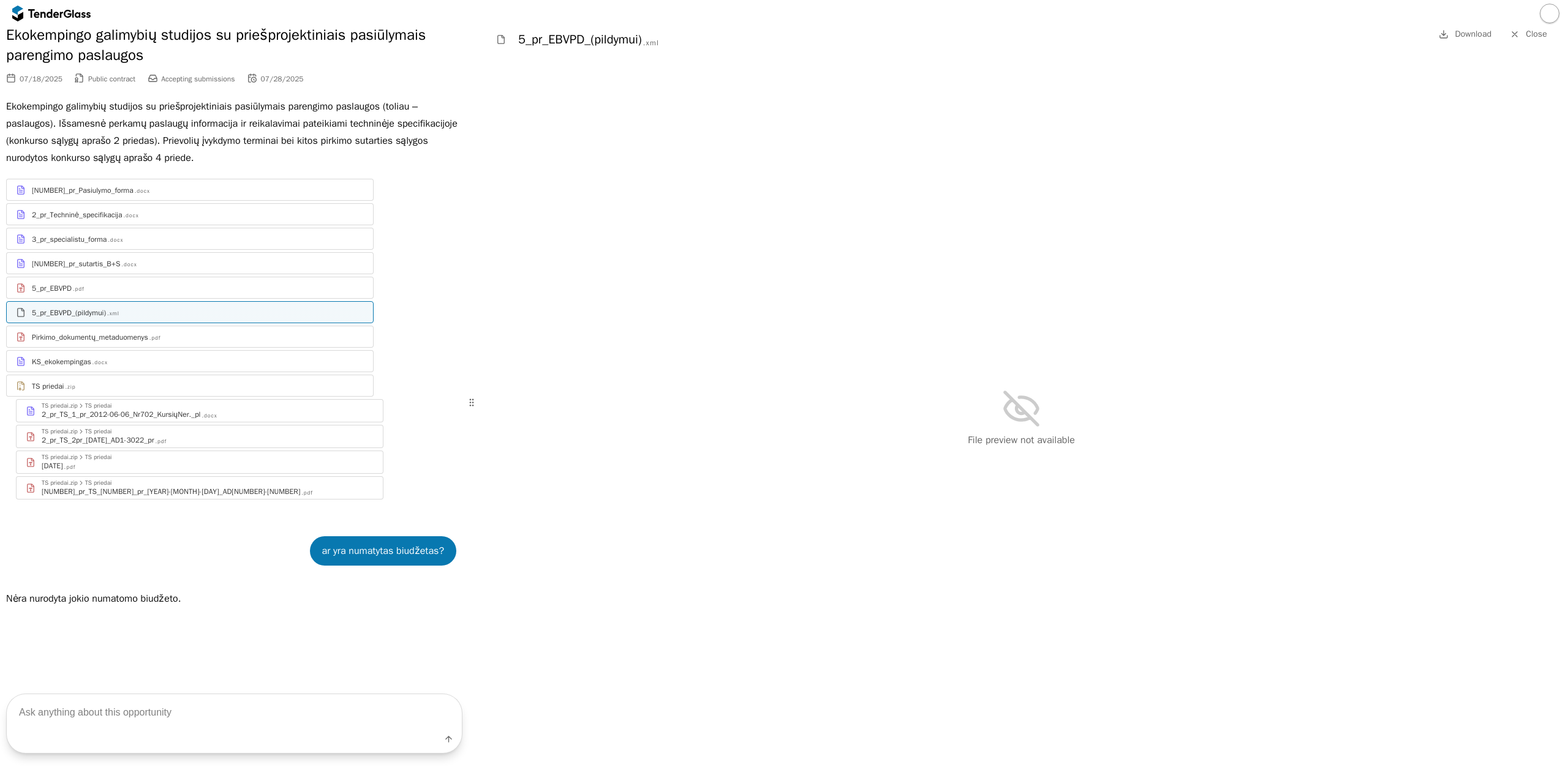 click at bounding box center (234, 713) 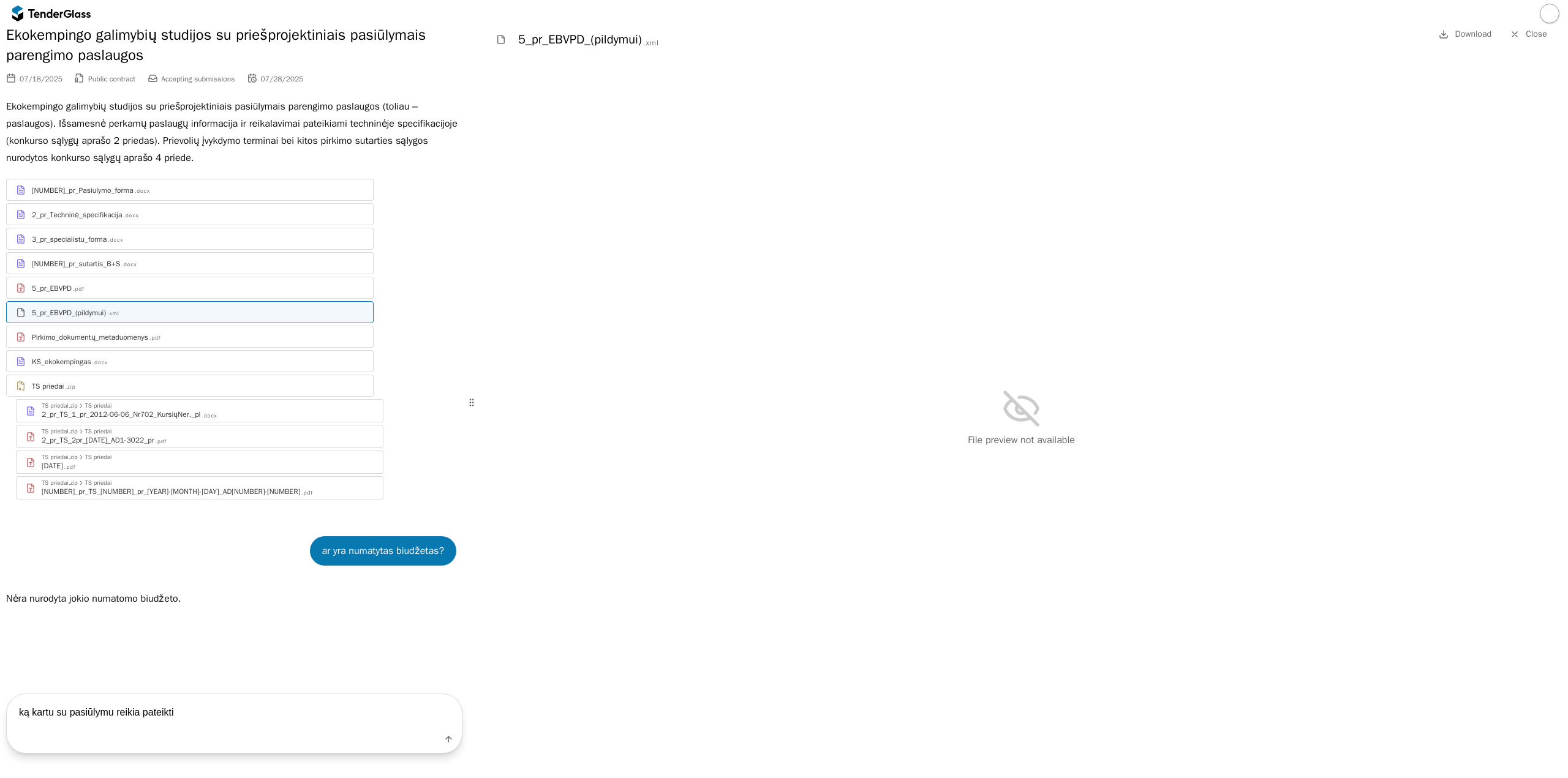 type on "ką kartu su pasiūlymu reikia pateikti?" 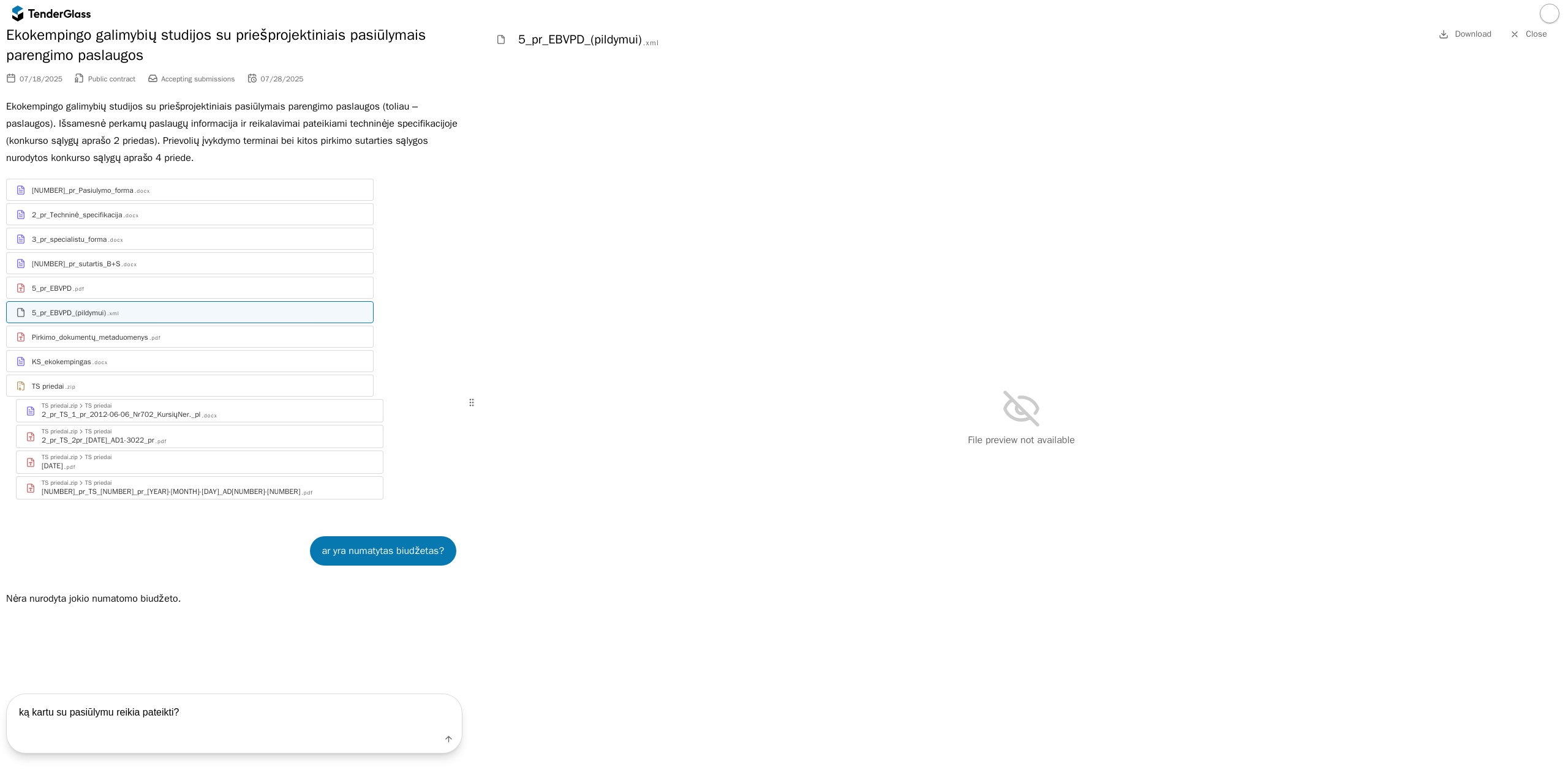 type 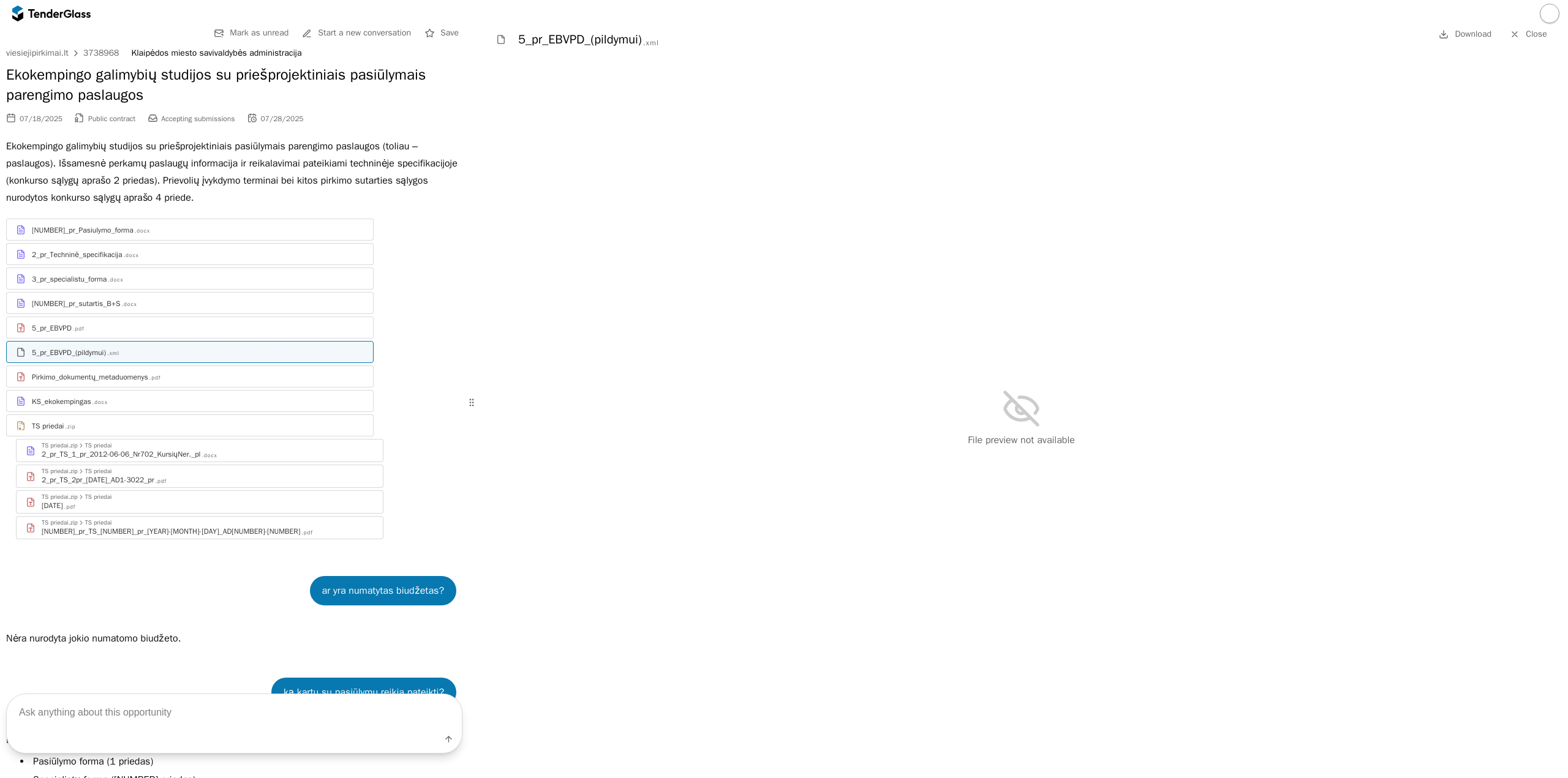 scroll, scrollTop: 0, scrollLeft: 0, axis: both 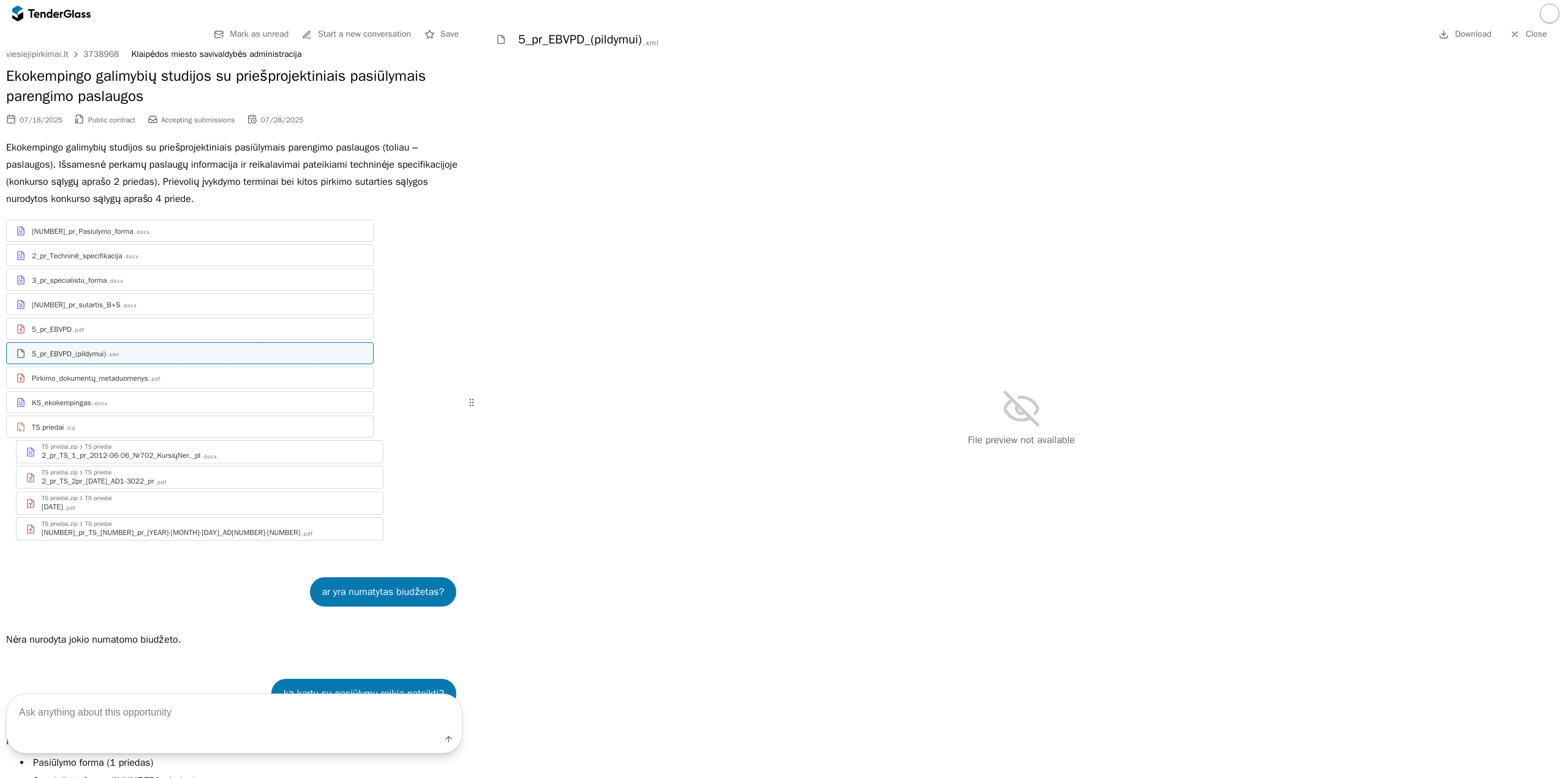 click at bounding box center [45, 13] 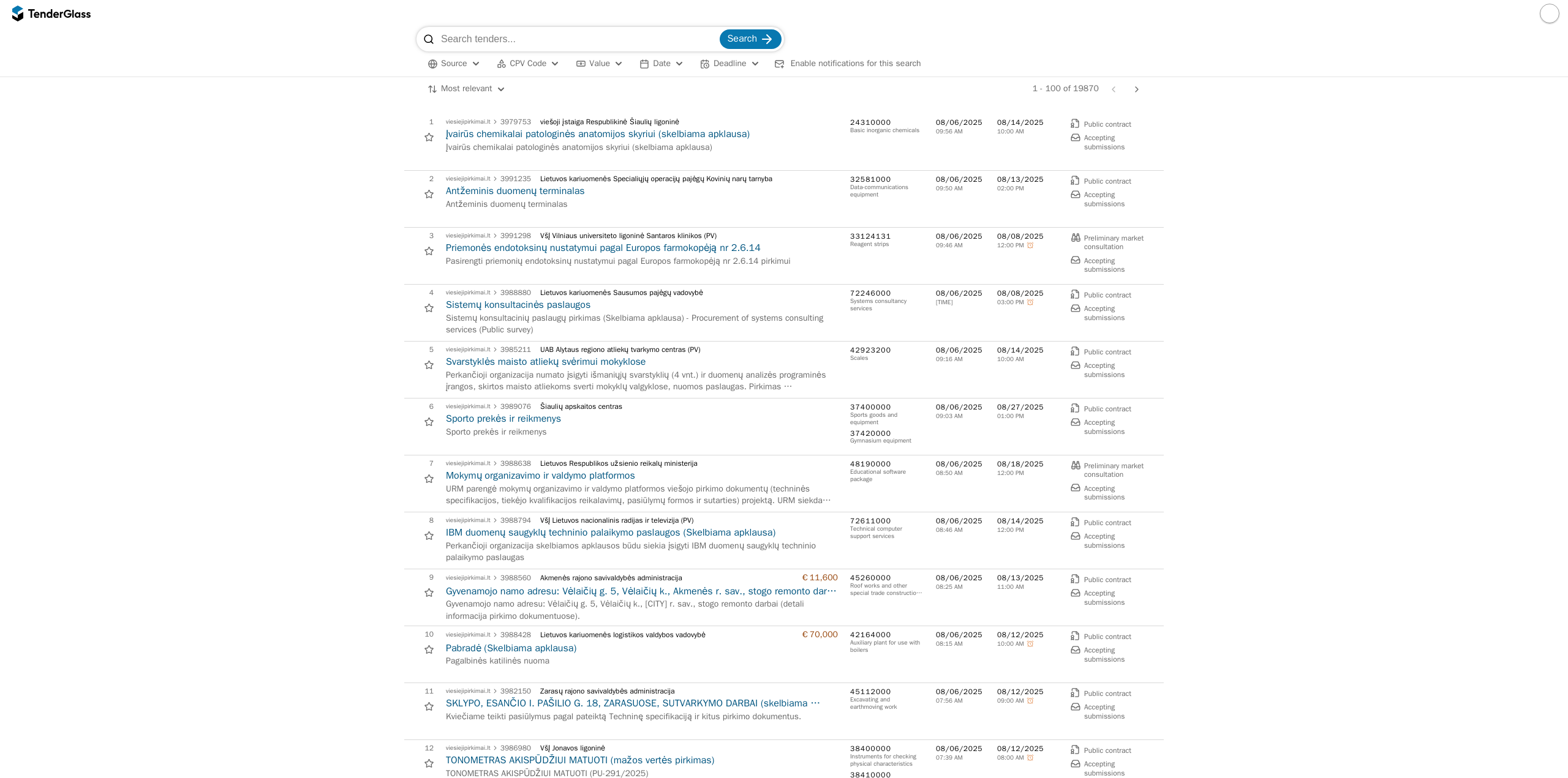 click on "Source" at bounding box center [454, 63] 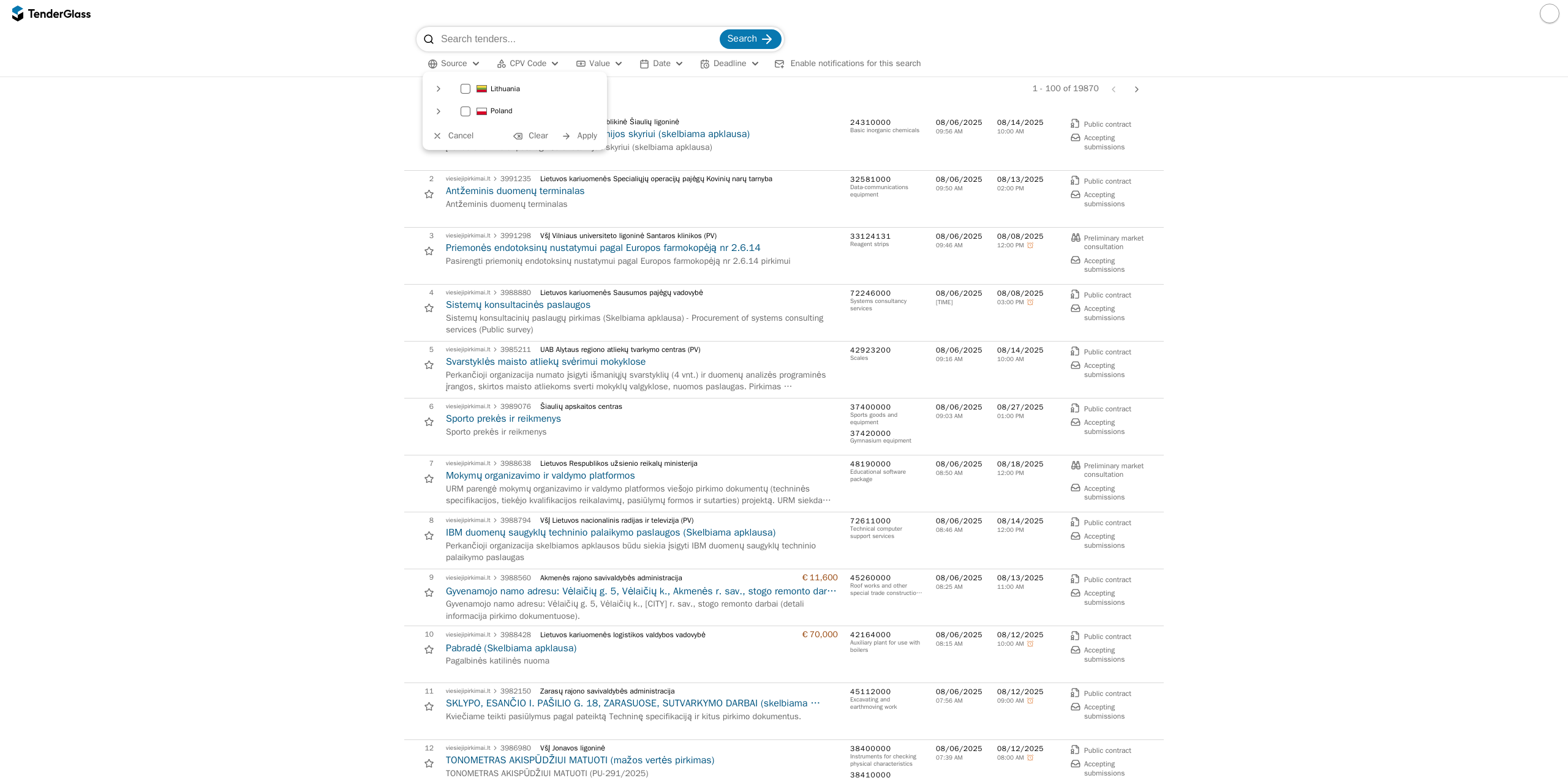 click at bounding box center [466, 89] 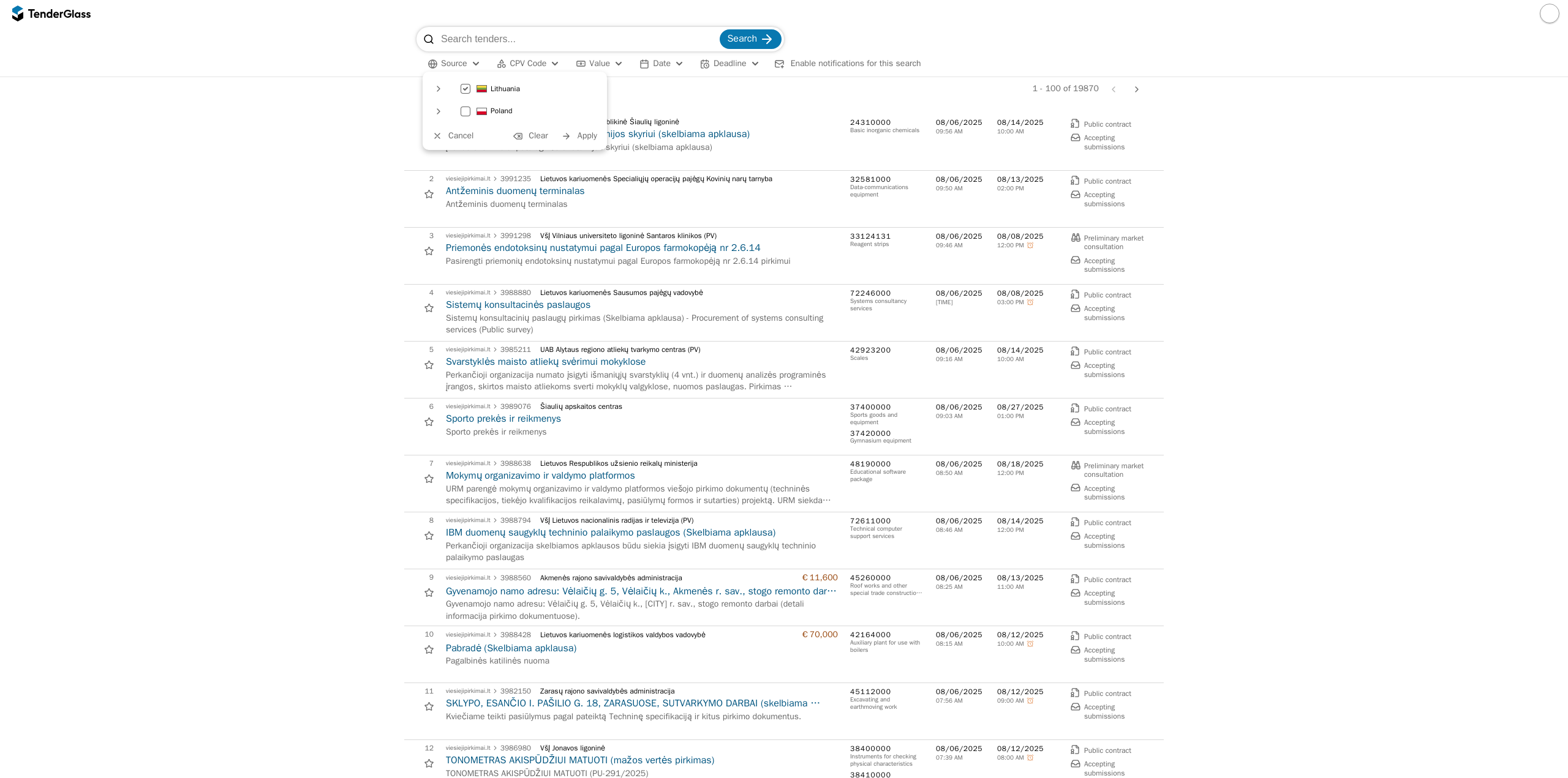 click on "Apply" at bounding box center (587, 135) 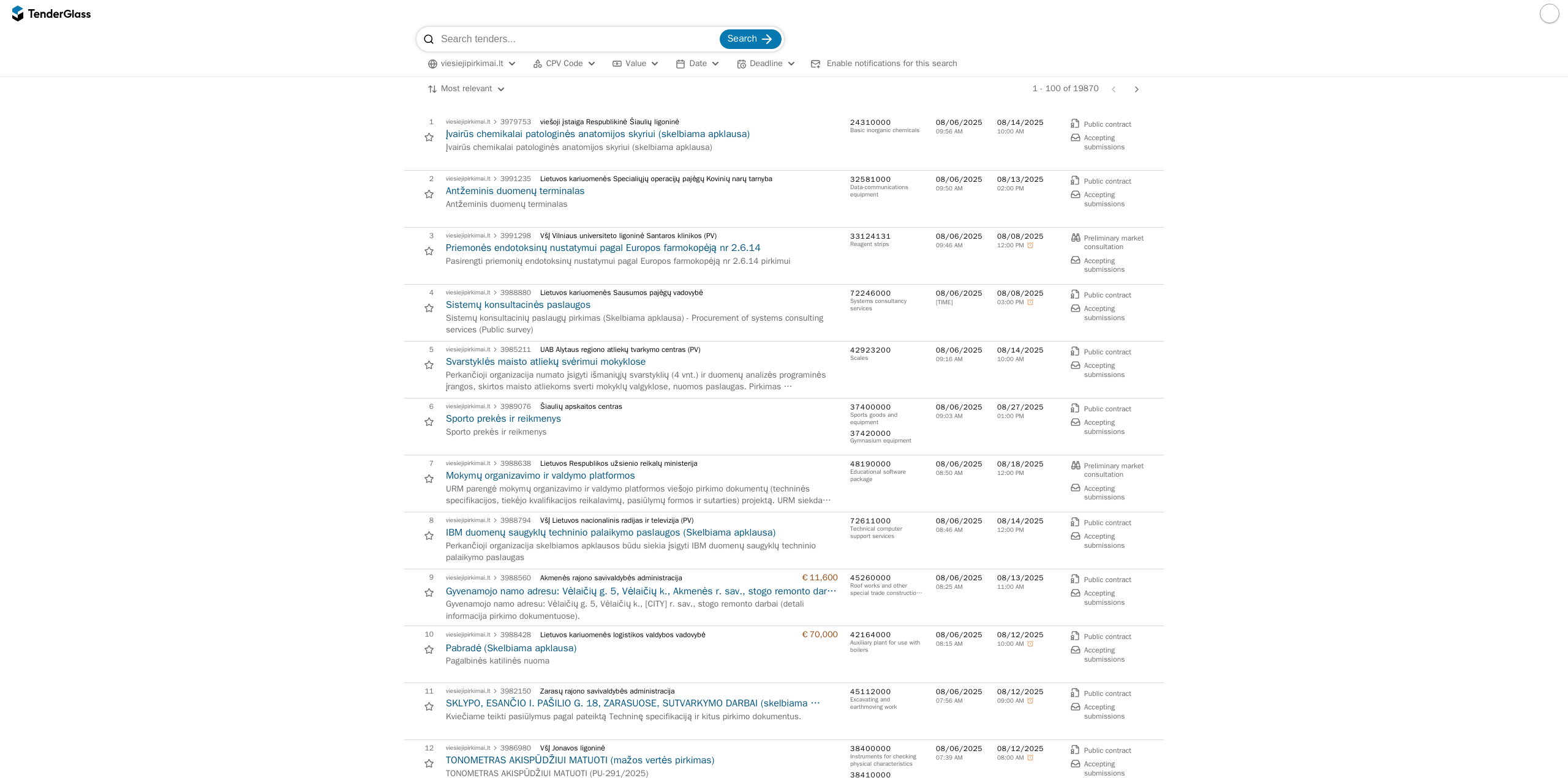 click at bounding box center (512, 64) 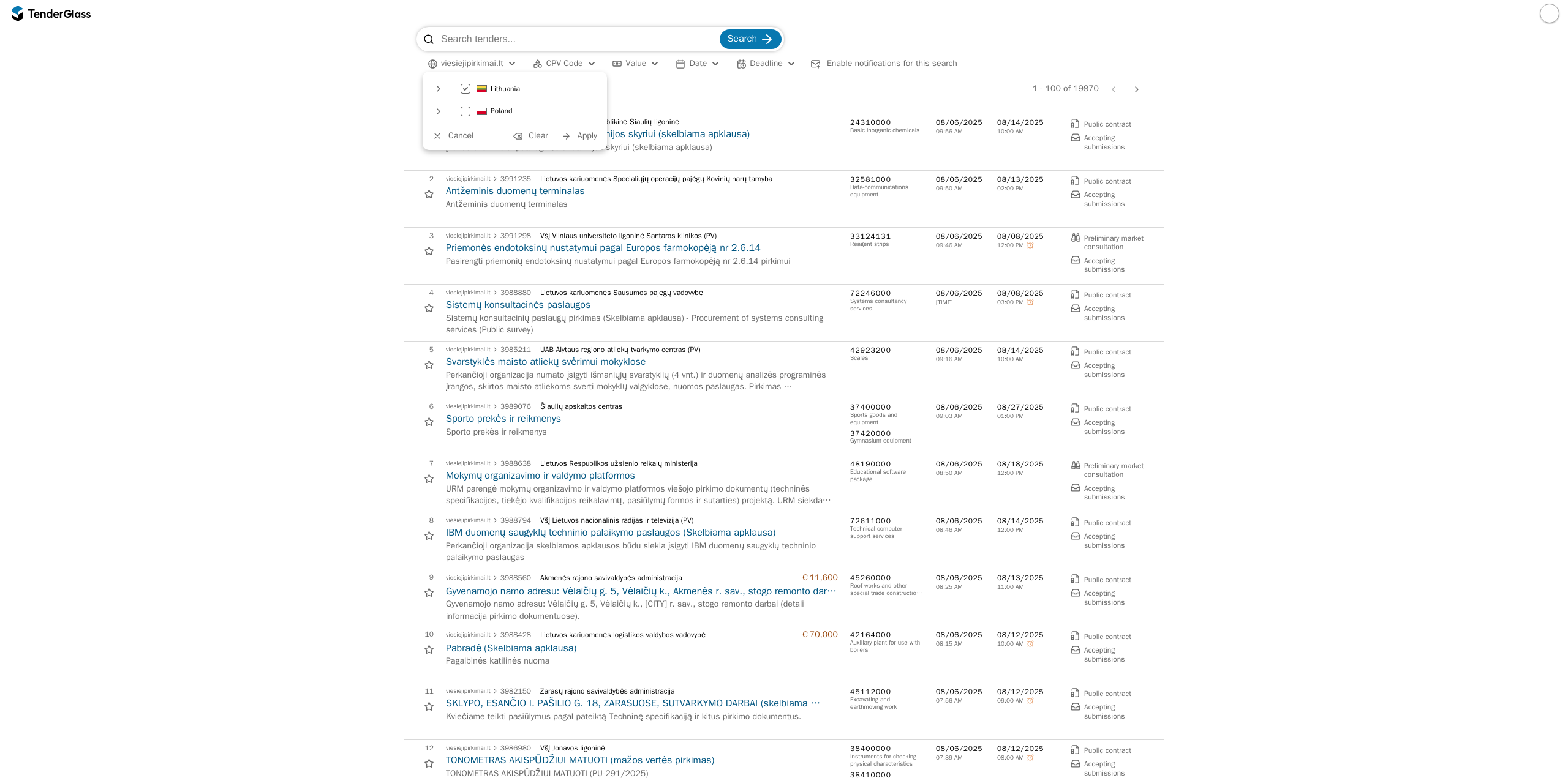 click at bounding box center [512, 64] 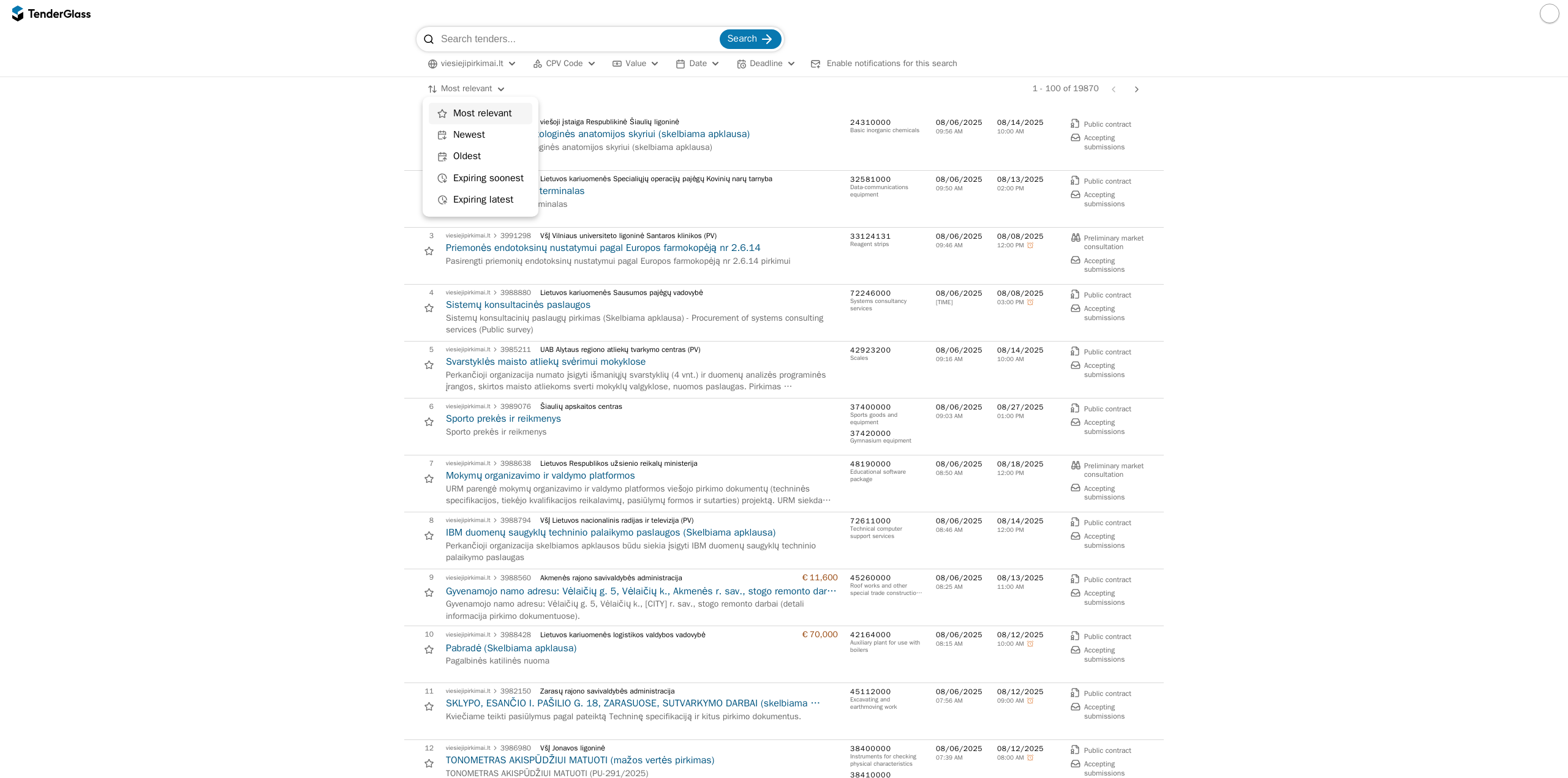 click on "Search viesiejipirkimai.lt CPV Code Type Buyer Value Date Deadline Enable notifications for this search All filters Most relevant Save this search 1 - 100 of 19870 Previous page Next page # Opportunity Published Deadline 1 viesiejipirkimai.lt 3979753 viešoji įstaigaRespublikinė Šiaulių ligoninėĮvairūs chemikalai patologinės anatomijos skyriui (skelbiama apklausa)Įvairūs chemikalai patologinės anatomijos skyriui (skelbiama apklausa) 24310000 Basic inorganic chemicals 08/06/2025 09:56 AM 08/14/2025 10:00 AM Public contract Accepting submissions 1 viesiejipirkimai.lt 3979753 viešoji įstaigaRespublikinė Šiaulių ligoninėĮvairūs chemikalai patologinės anatomijos skyriui (skelbiama apklausa)Įvairūs chemikalai patologinės anatomijos skyriui (skelbiama apklausa) 08/06/2025 Public contract Accepting submissions 08/14/2025 2 viesiejipirkimai.lt 3991235 Lietuvos kariuomenės Specialiųjų operacijų pajėgų Kovinių narų tarnyba Antžeminis duomenų terminalas 32581000 08/06/2025 09:50 AM" at bounding box center (784, 389) 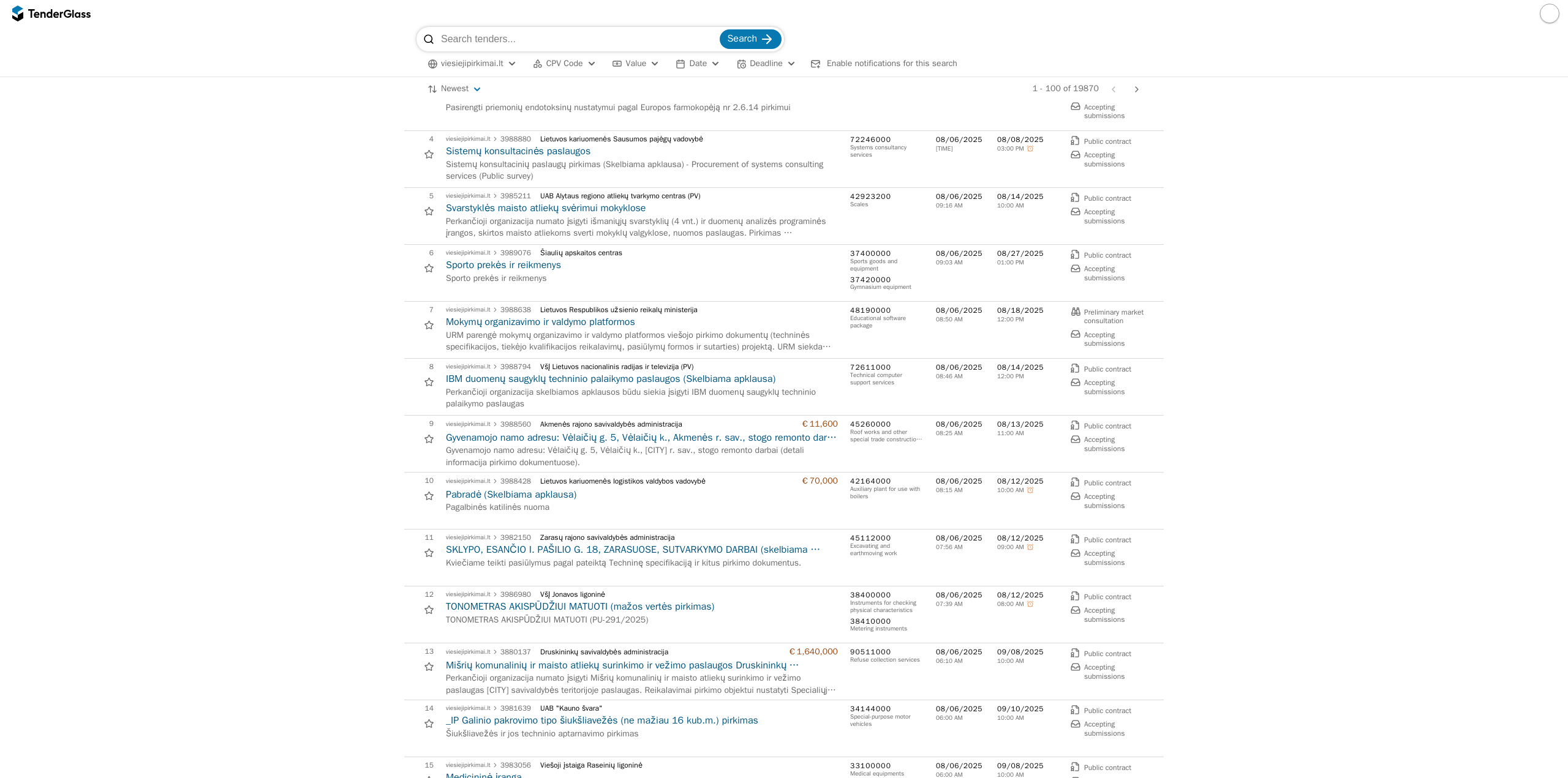 scroll, scrollTop: 122, scrollLeft: 0, axis: vertical 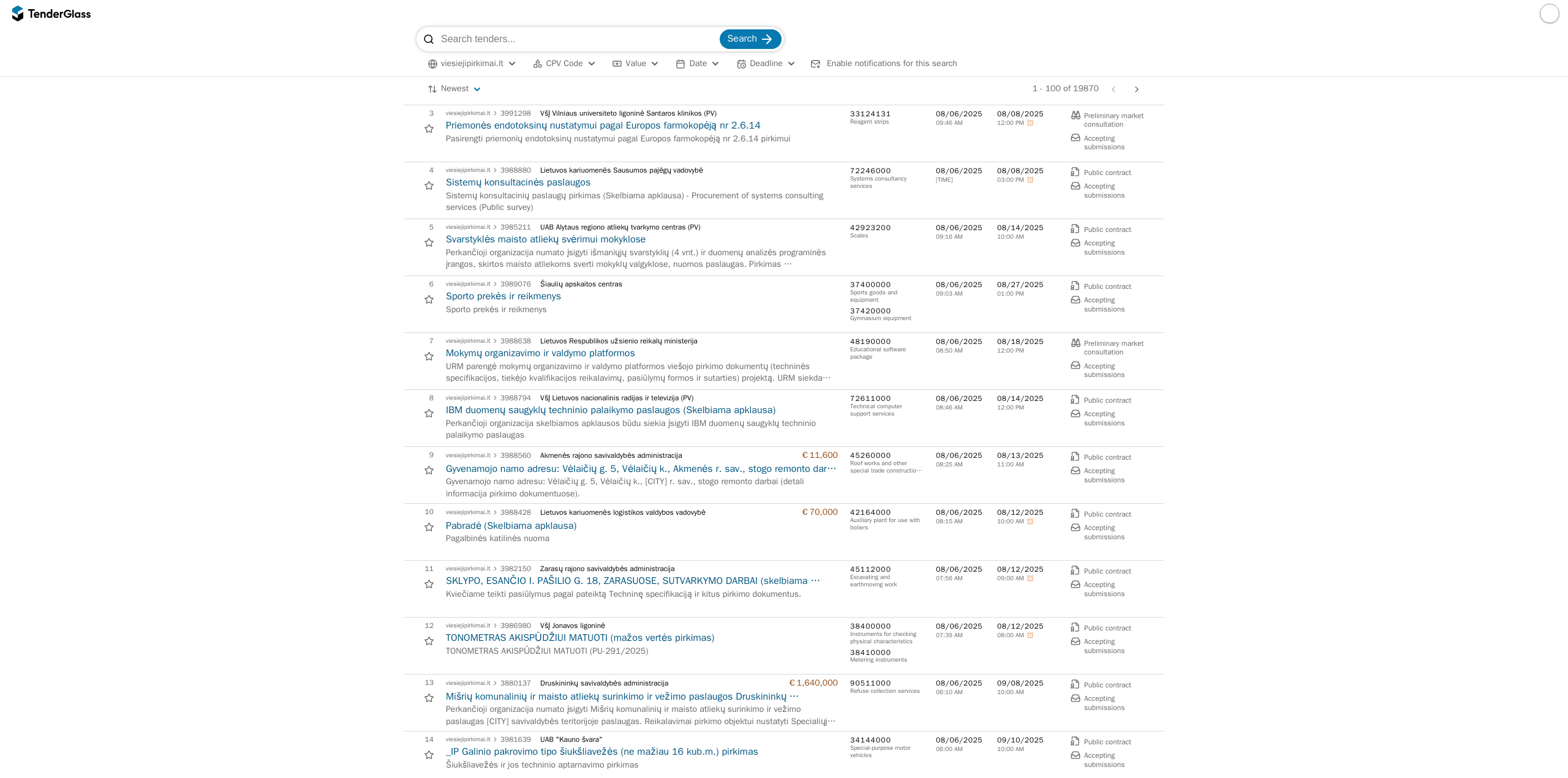 click at bounding box center [579, 39] 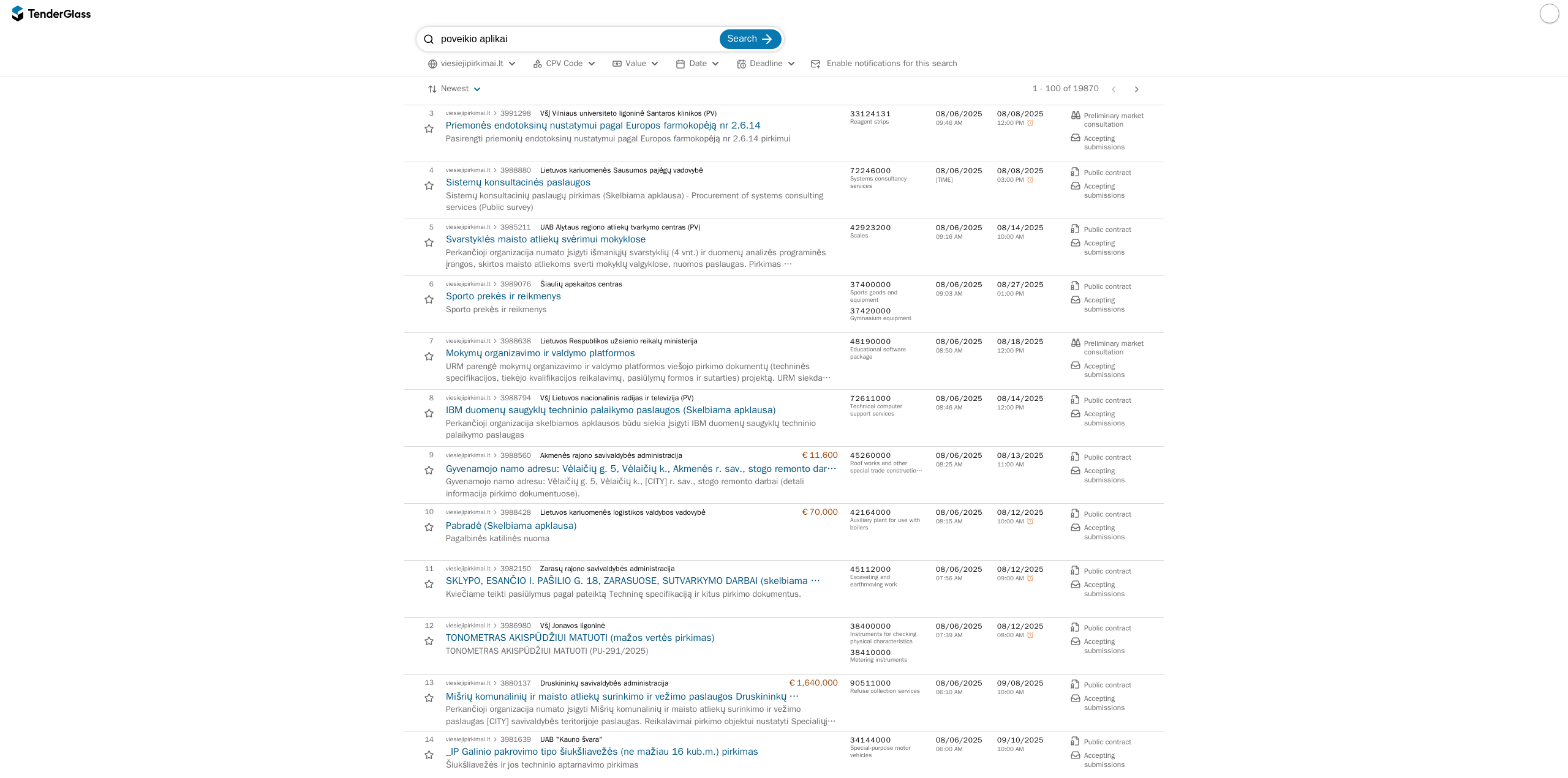 type on "poveikio aplikai" 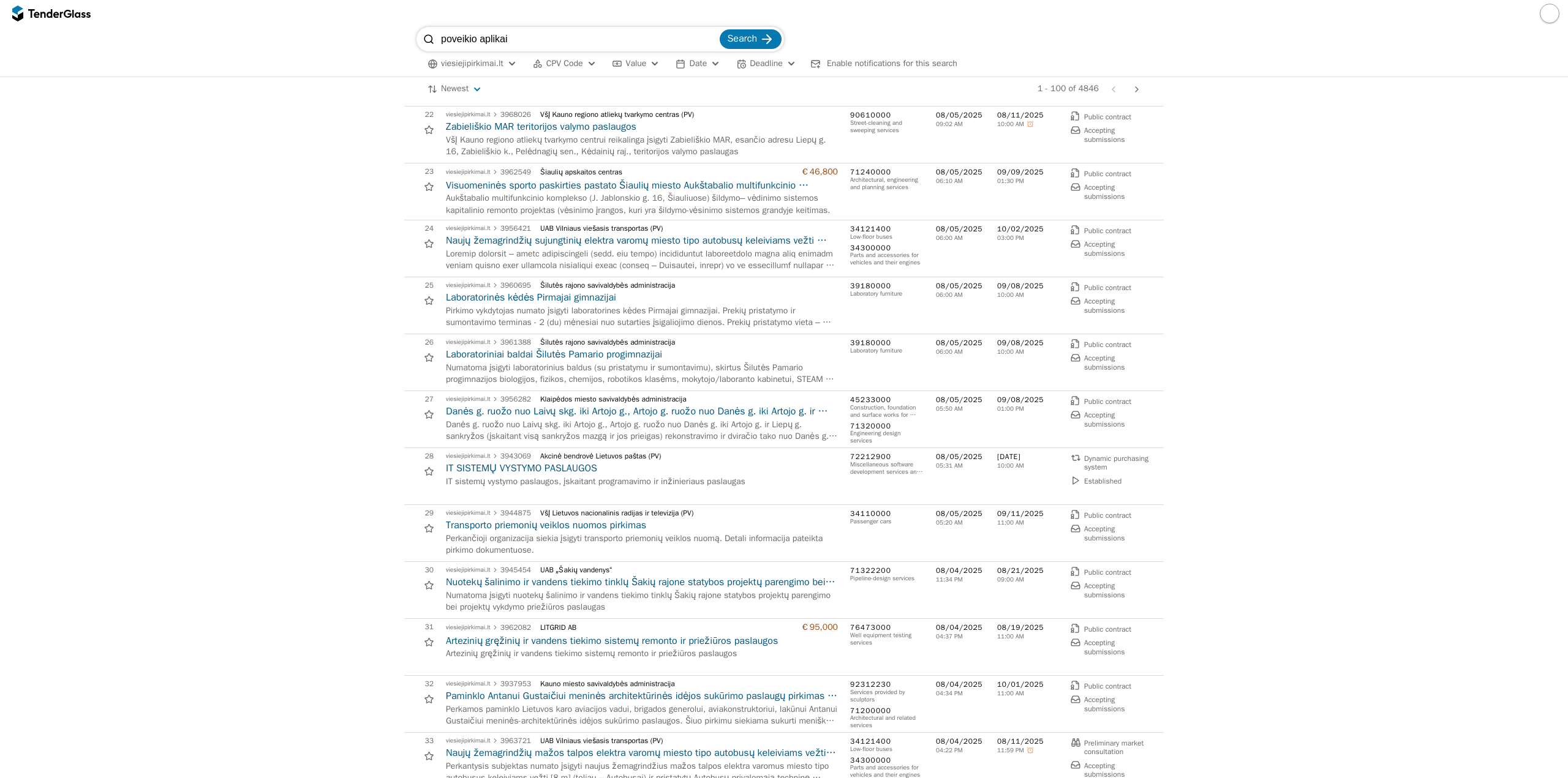 scroll, scrollTop: 1224, scrollLeft: 0, axis: vertical 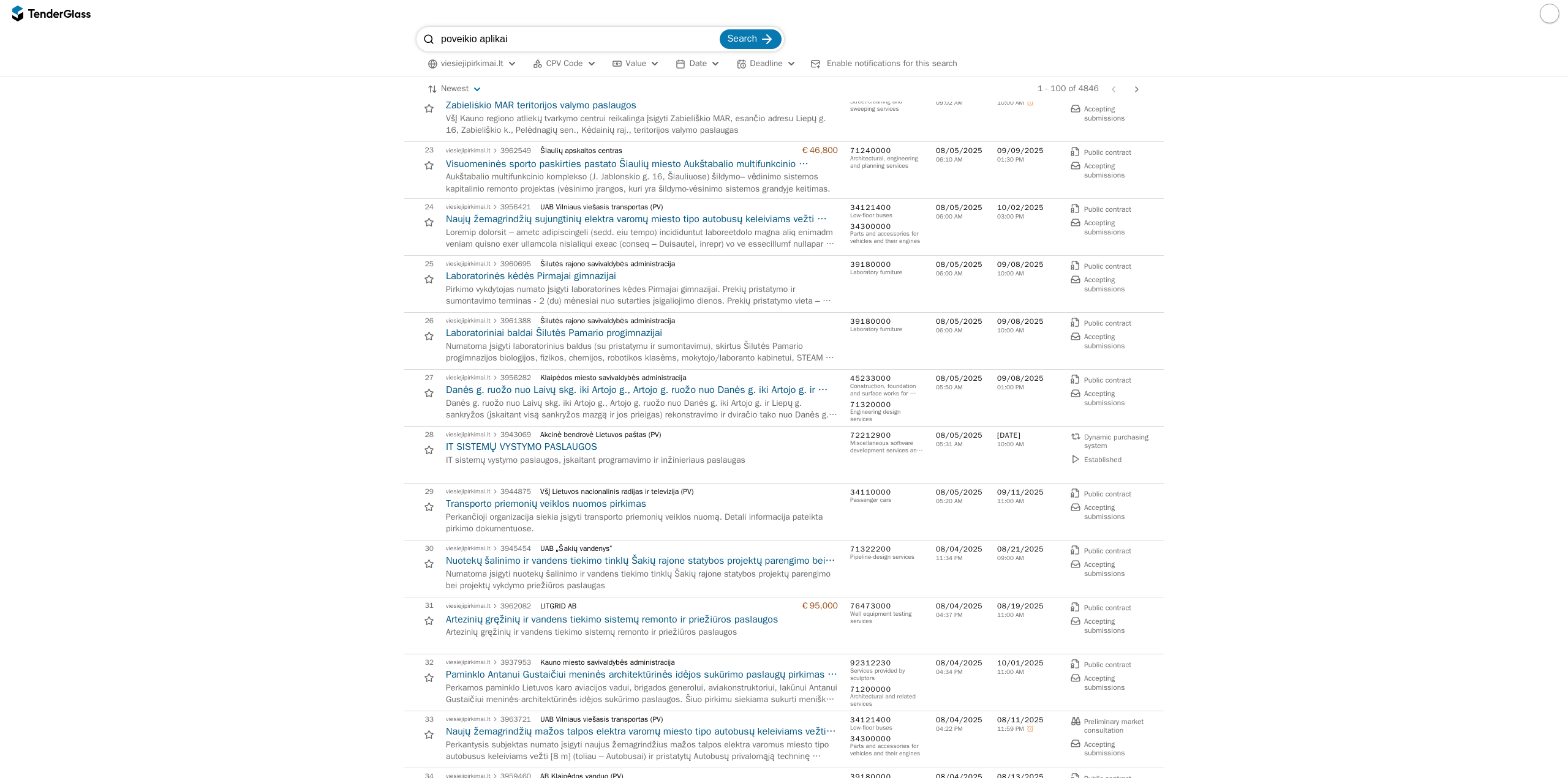 click on "Nuotekų šalinimo ir vandens tiekimo tinklų Šakių rajone statybos projektų parengimo bei projektų vykdymo priežiūros paslaugos (atviras konkursas)" at bounding box center (642, 561) 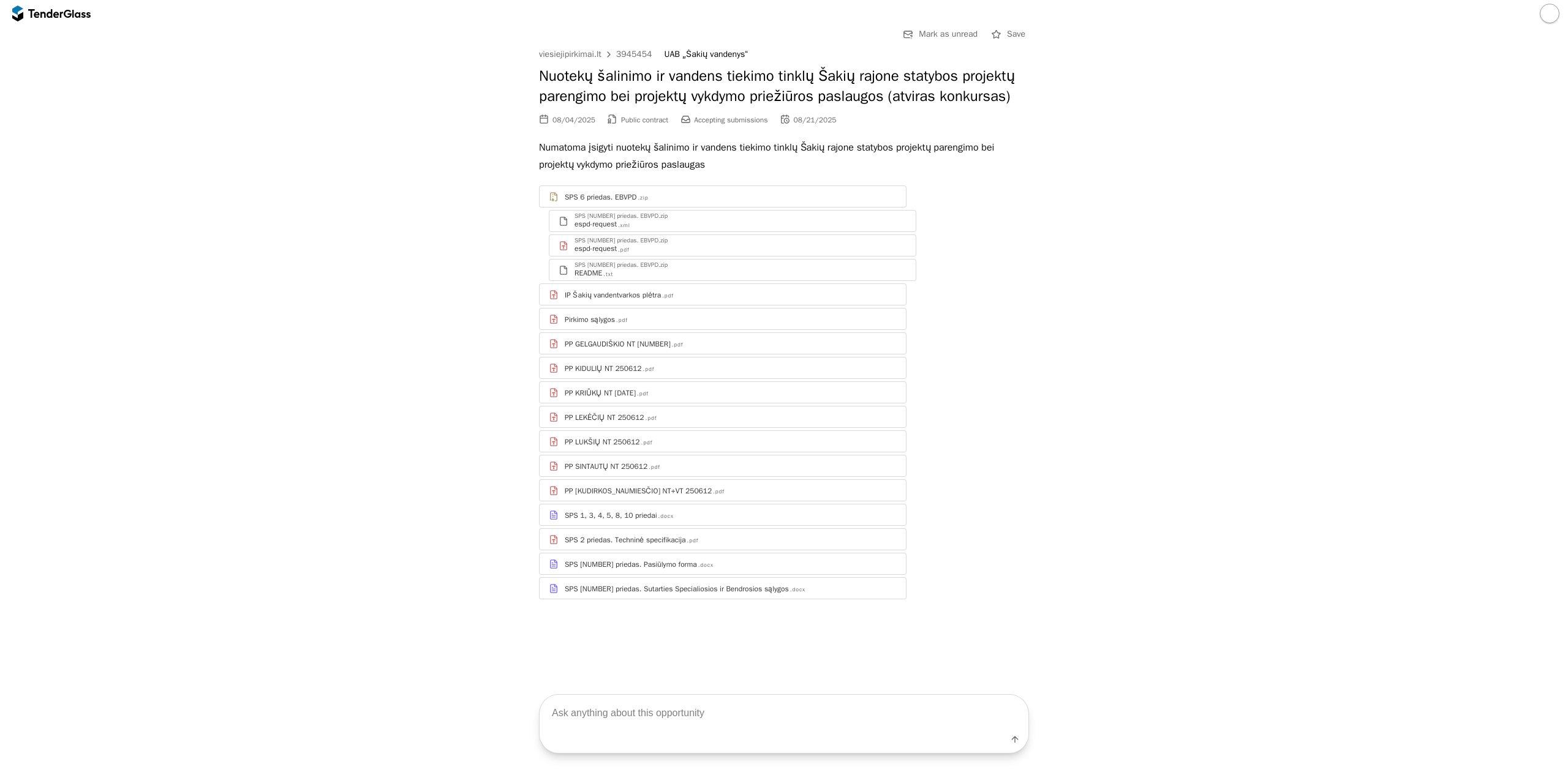 click on ".docx" at bounding box center [706, 565] 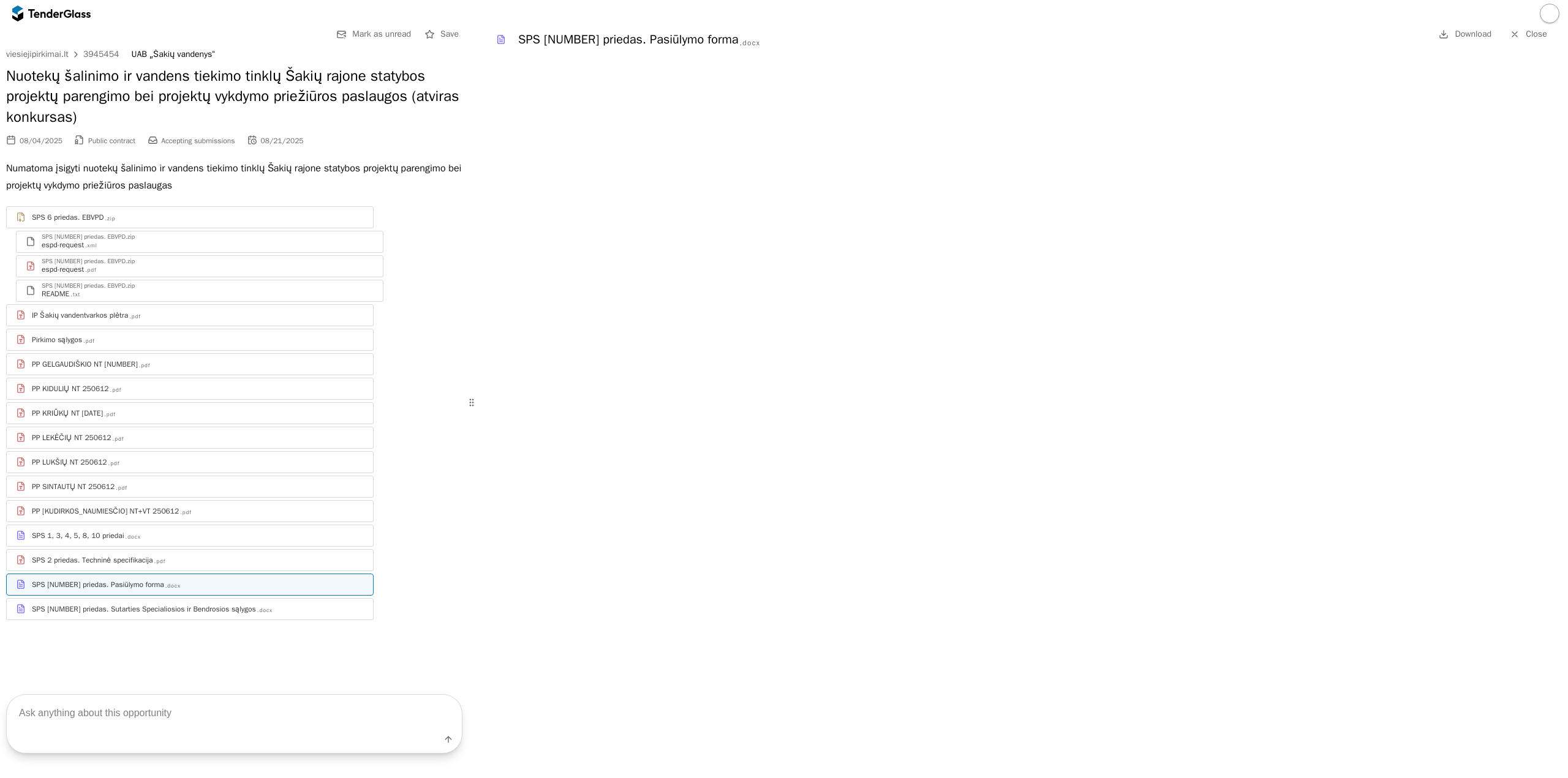 click on "Pirkimo sąlygos  .pdf" at bounding box center (198, 340) 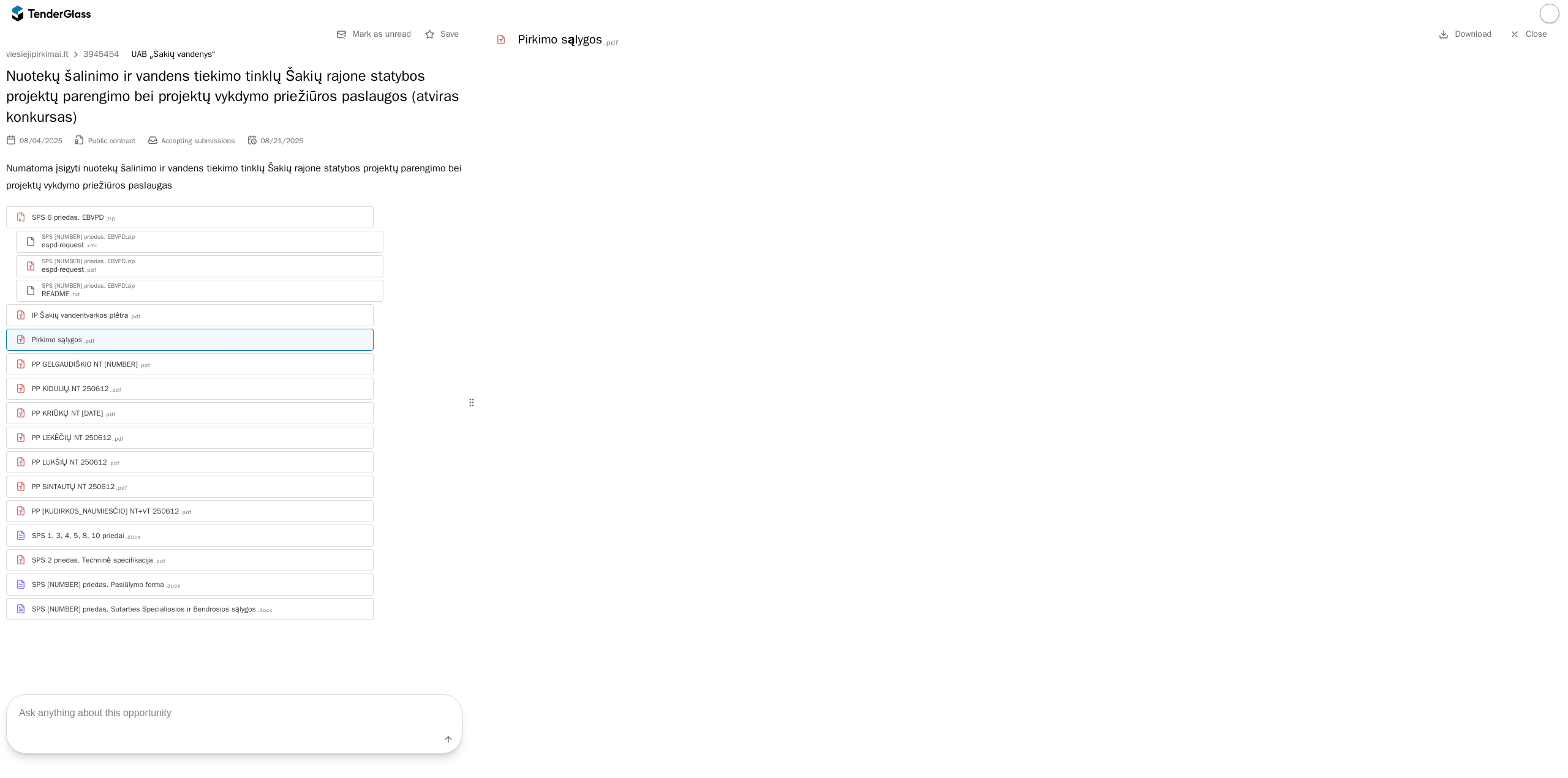 drag, startPoint x: 138, startPoint y: 708, endPoint x: 109, endPoint y: 695, distance: 31.780497 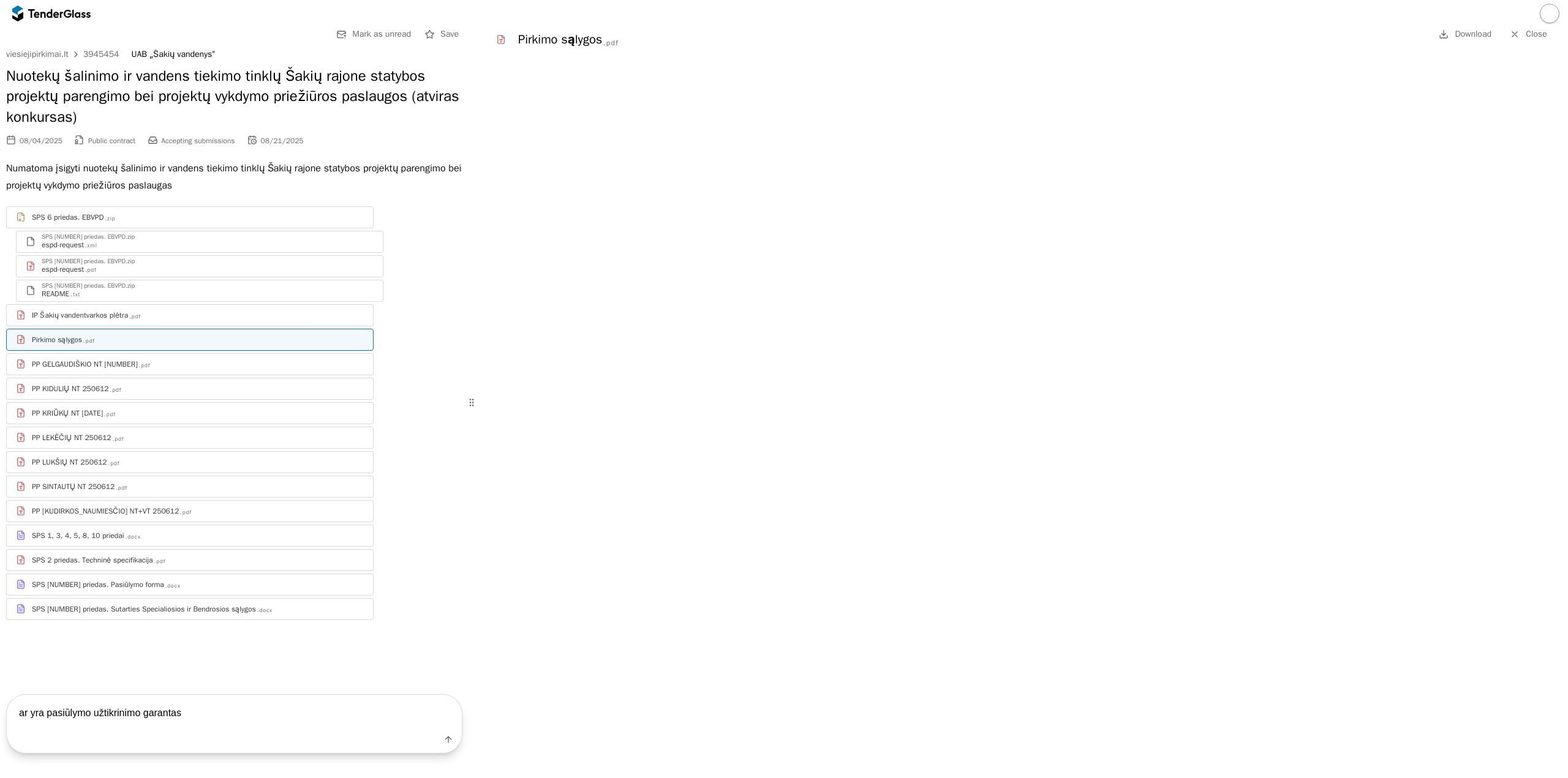 type on "ar yra pasiūlymo užtikrinimo garantas?" 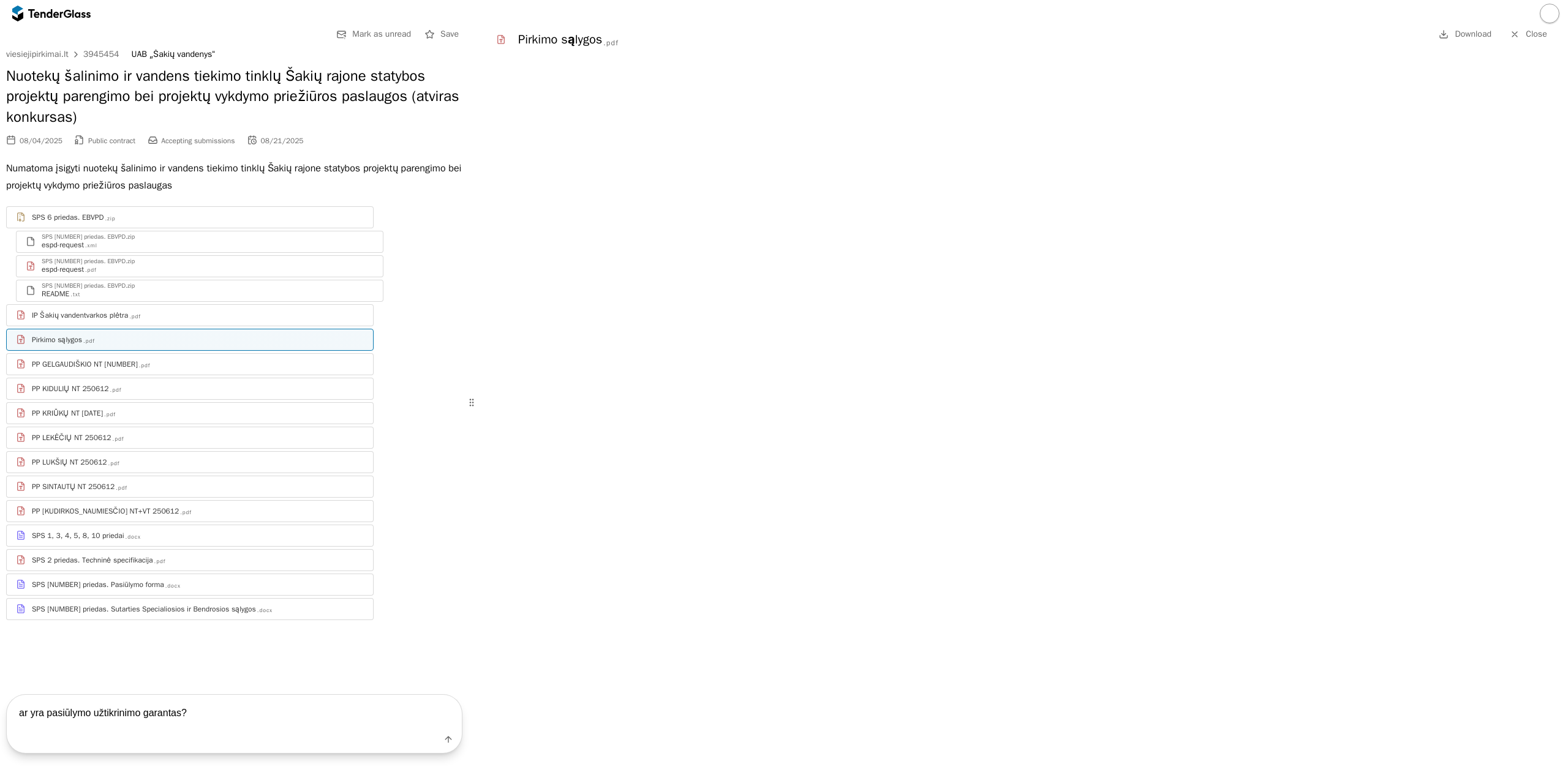 type 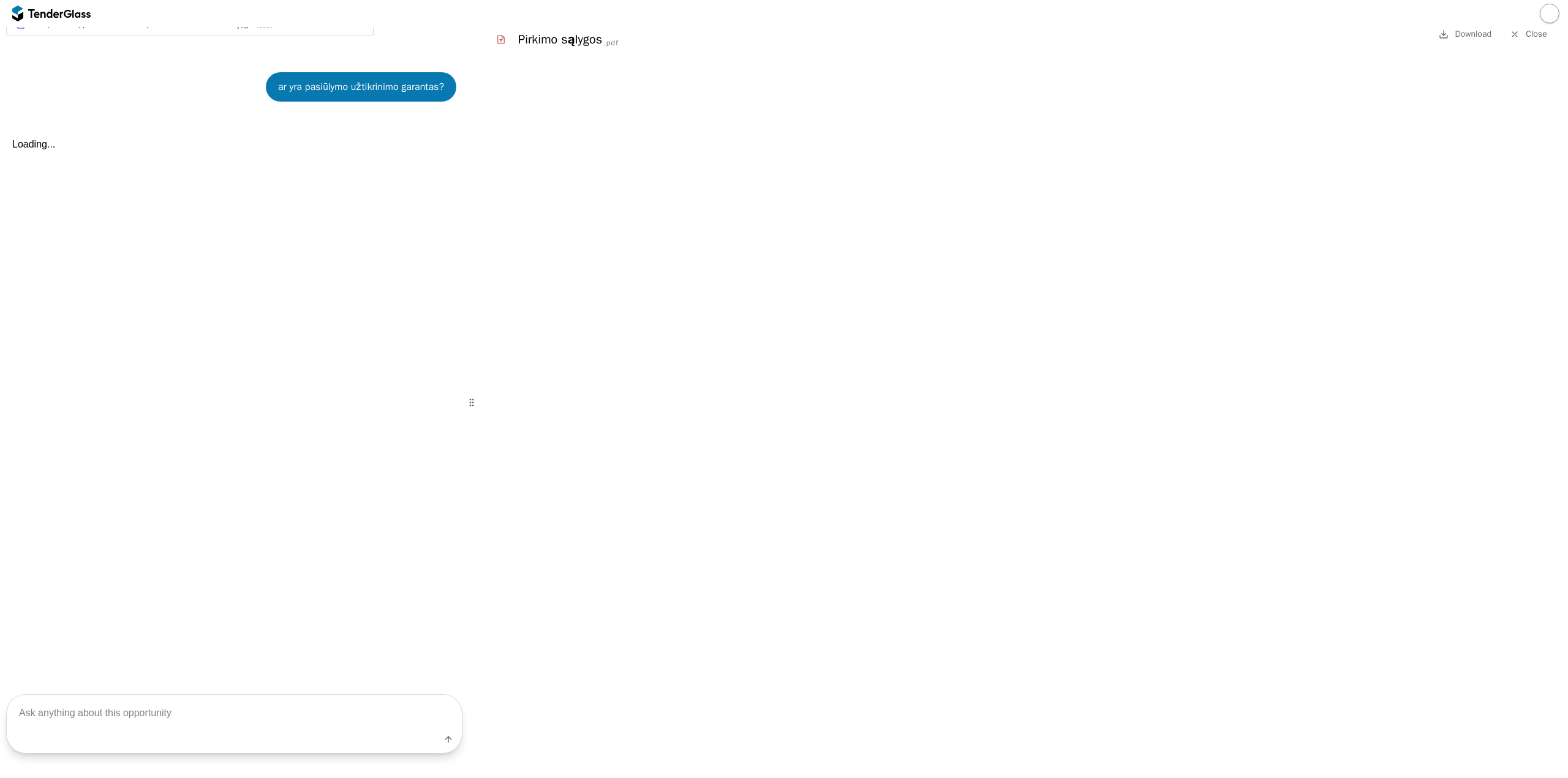 scroll, scrollTop: 610, scrollLeft: 0, axis: vertical 